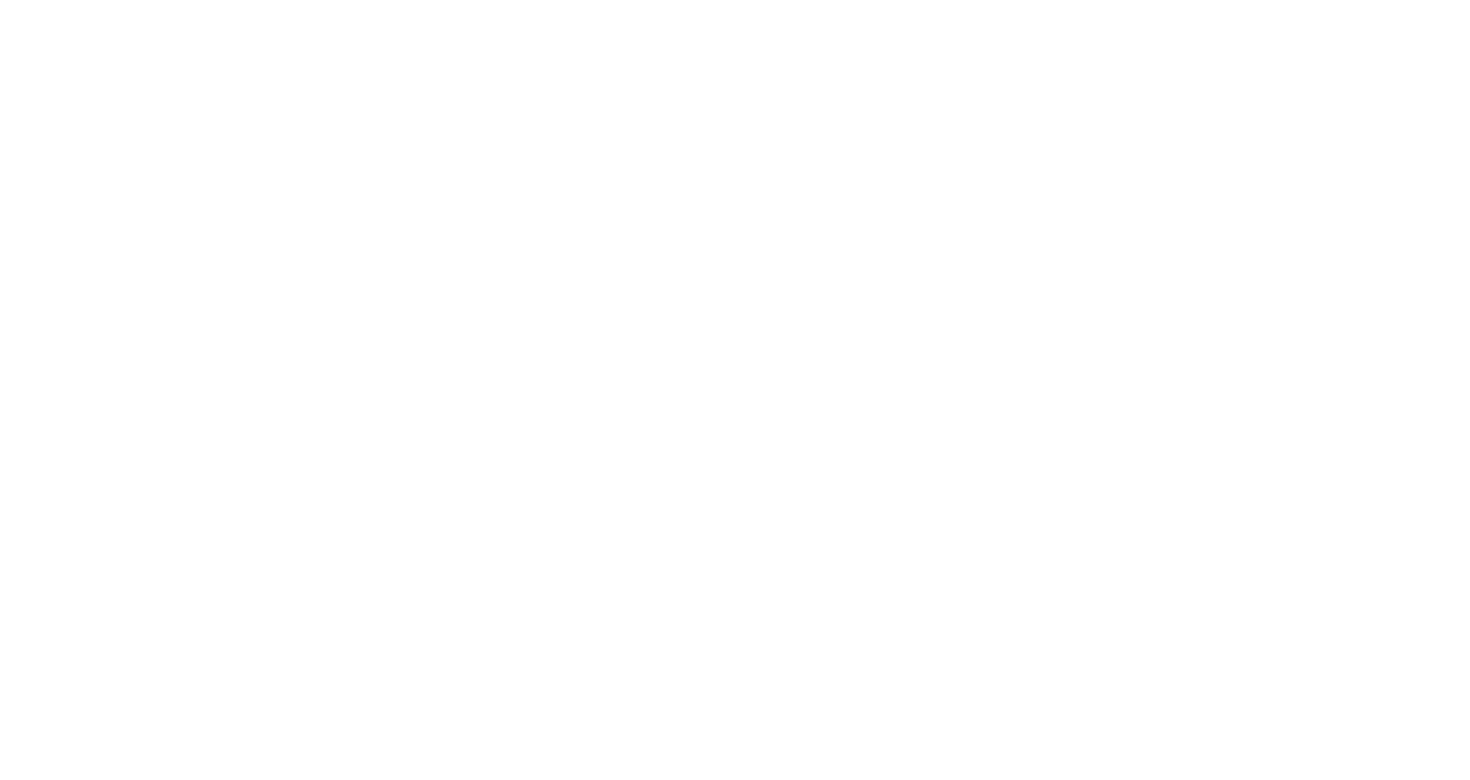 scroll, scrollTop: 0, scrollLeft: 0, axis: both 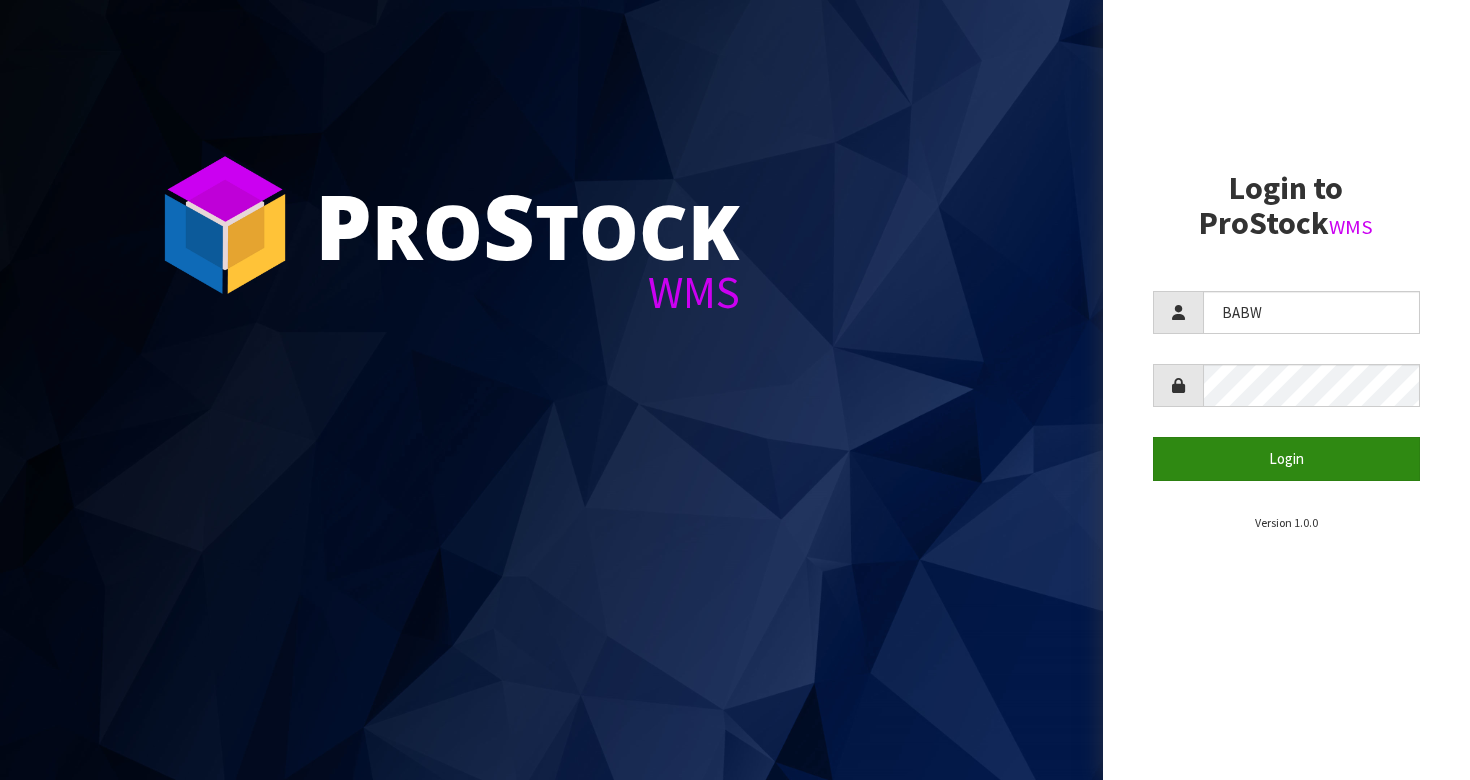 click on "Login" at bounding box center (1287, 458) 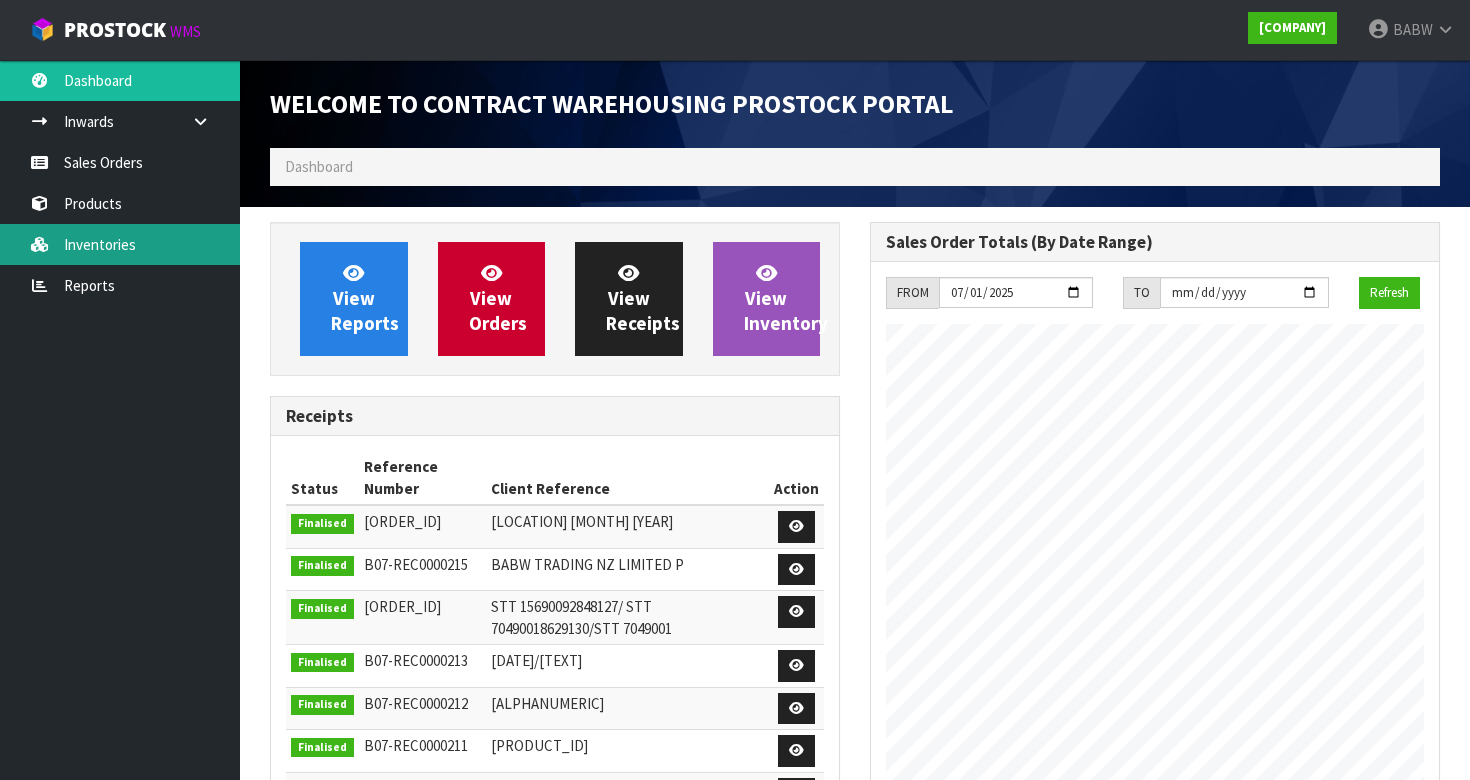 scroll, scrollTop: 998897, scrollLeft: 999400, axis: both 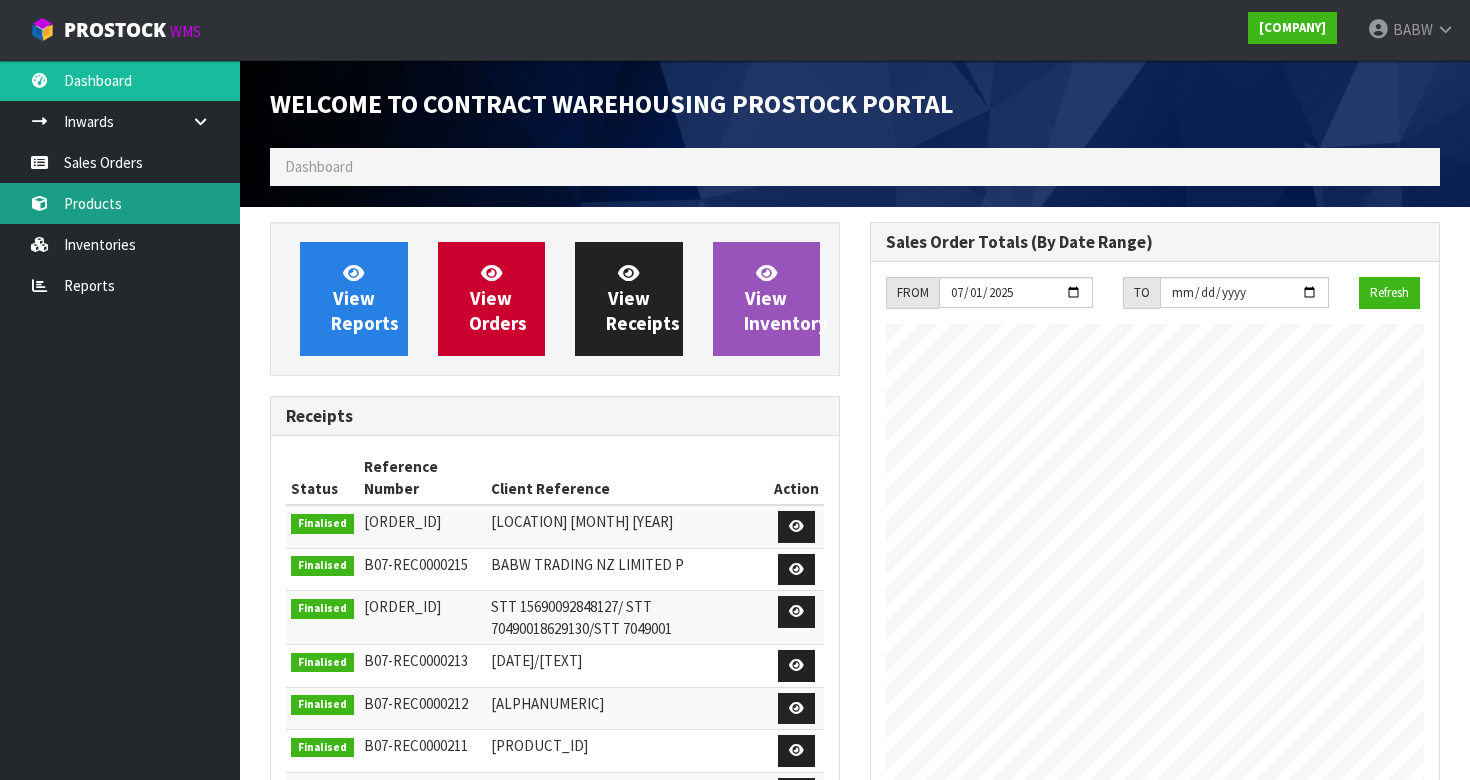 click on "Products" at bounding box center (120, 203) 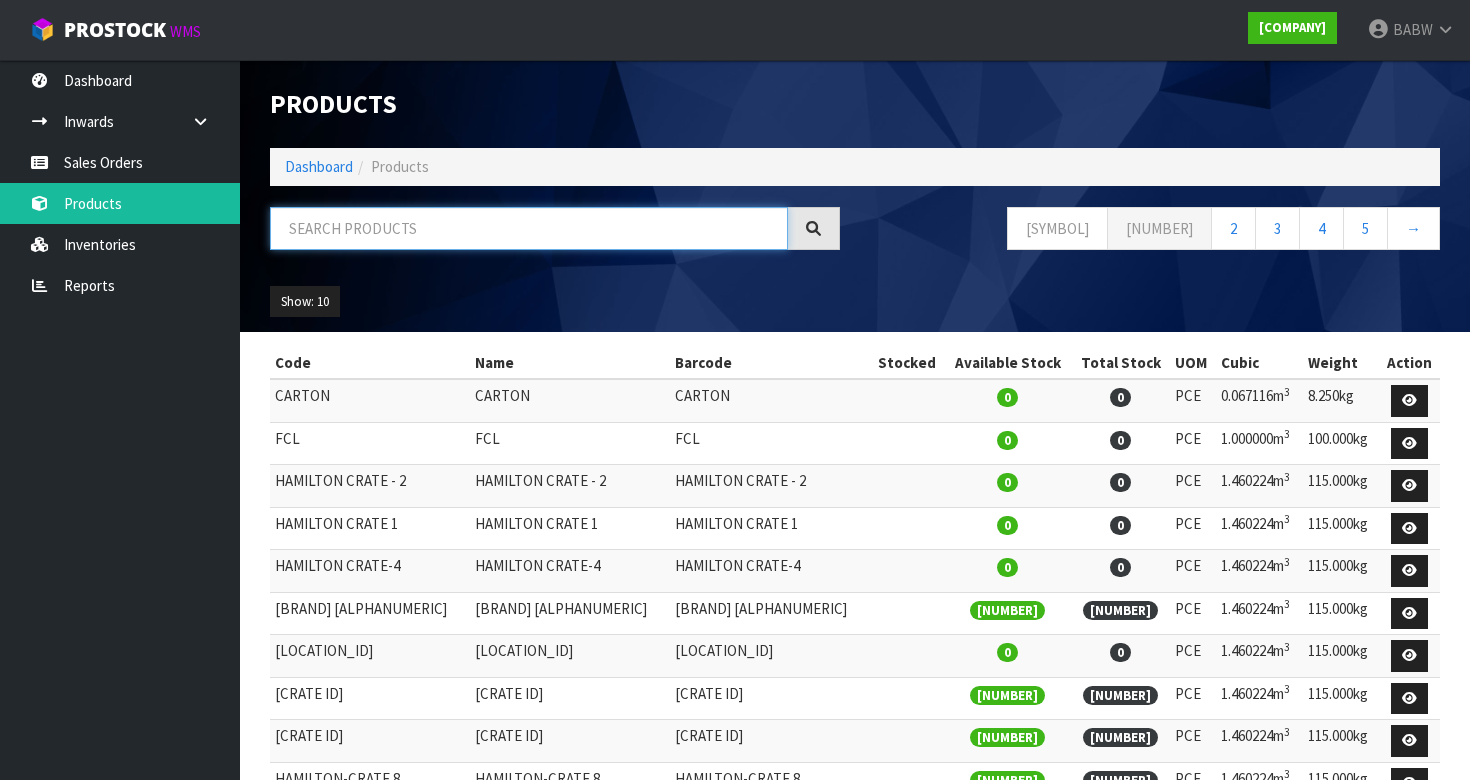 click at bounding box center (529, 228) 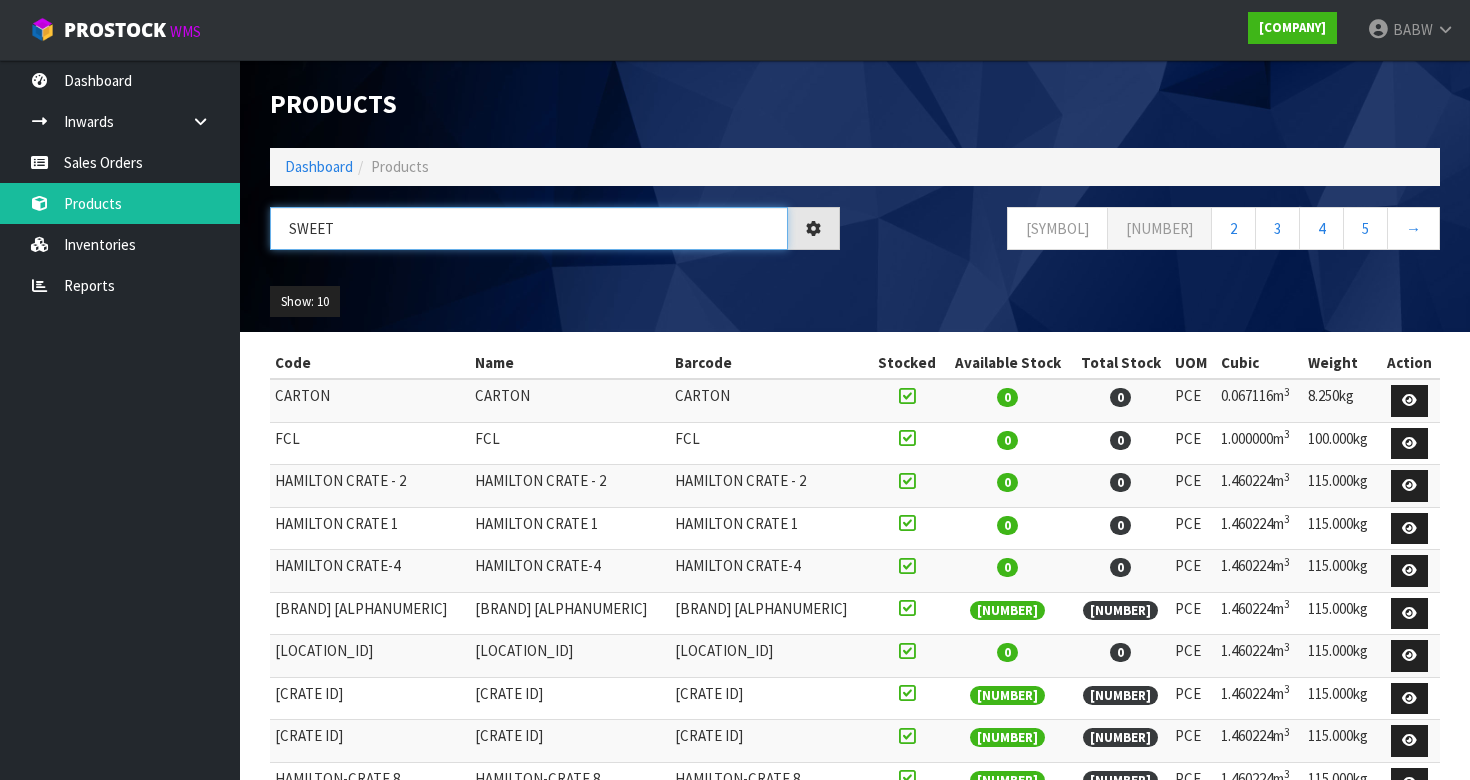 type on "sweet" 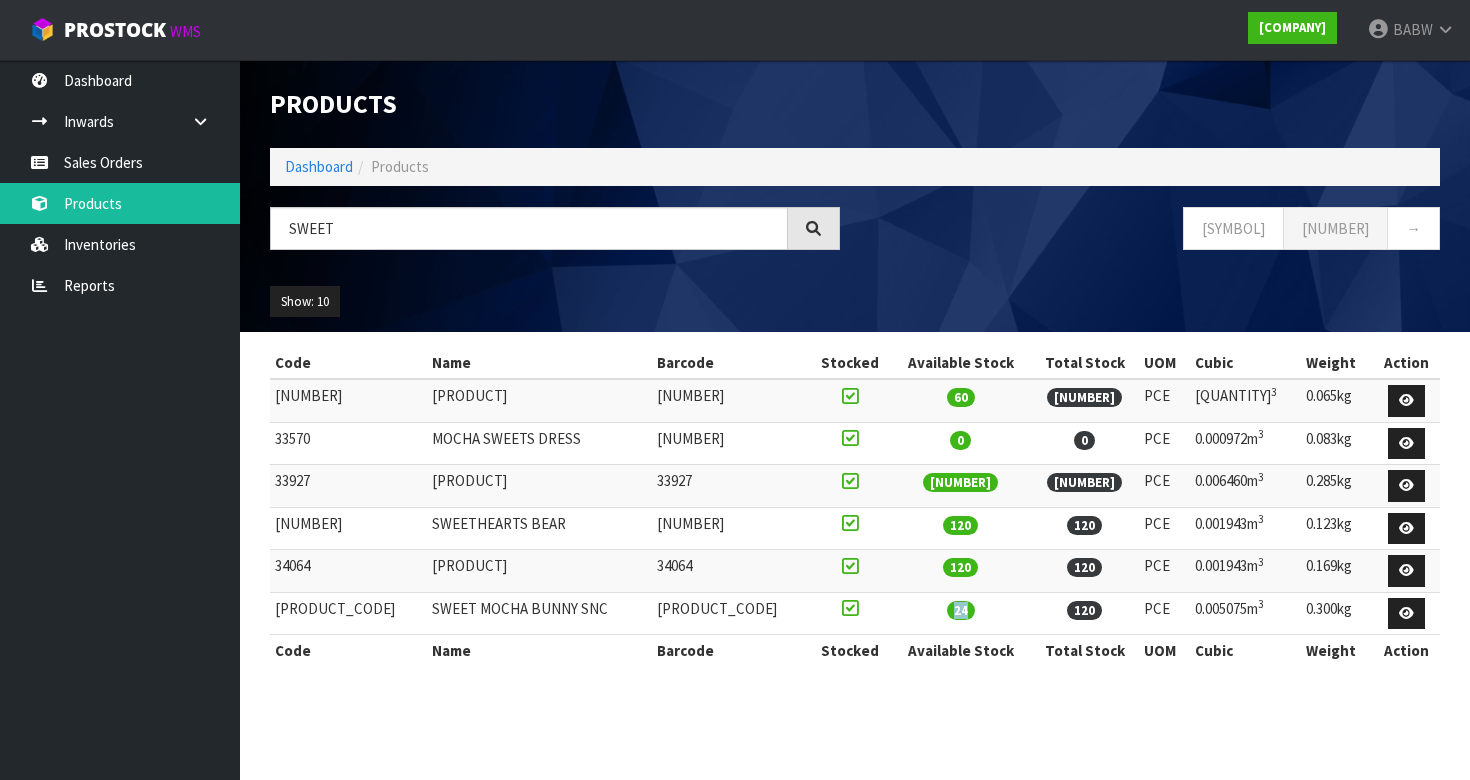 drag, startPoint x: 927, startPoint y: 607, endPoint x: 901, endPoint y: 603, distance: 26.305893 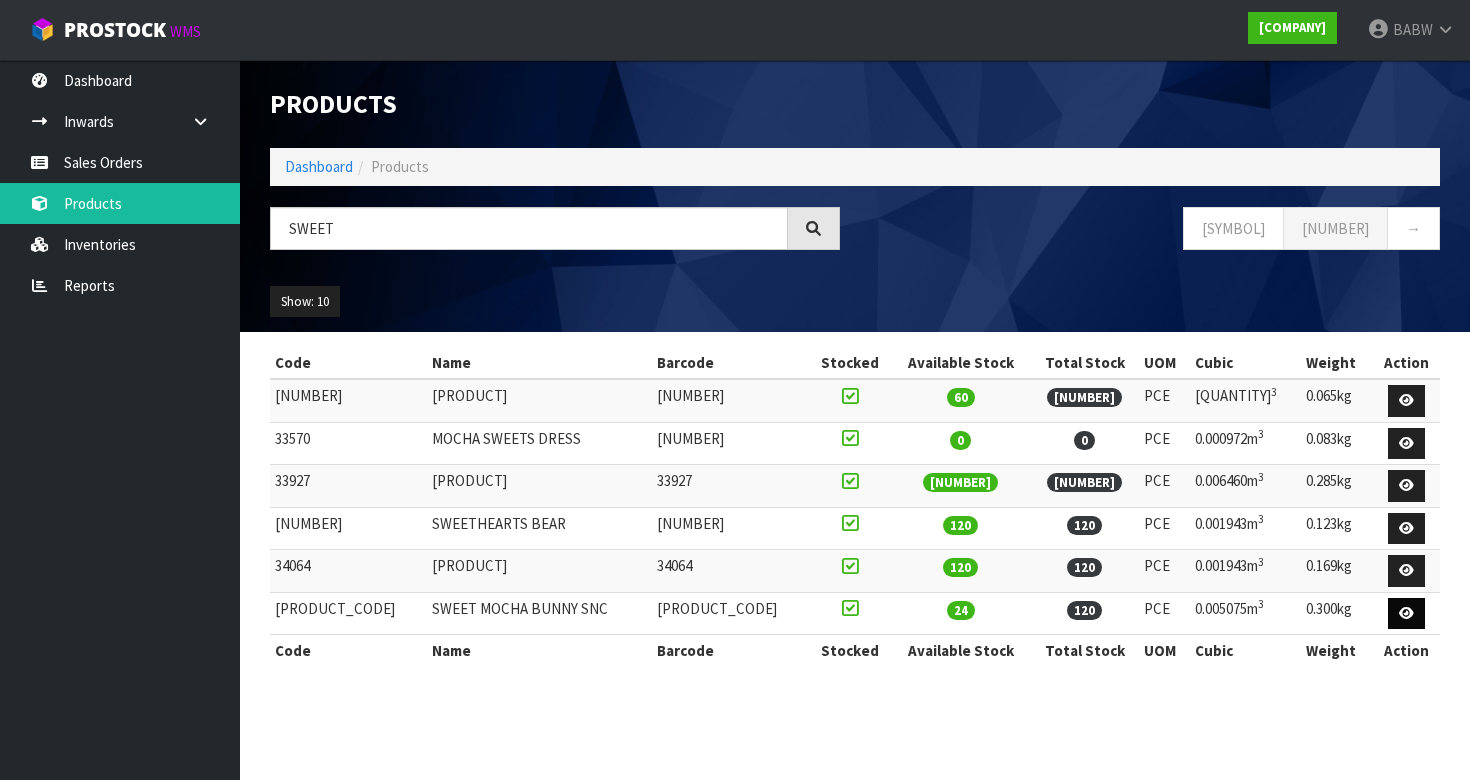 click at bounding box center (1406, 614) 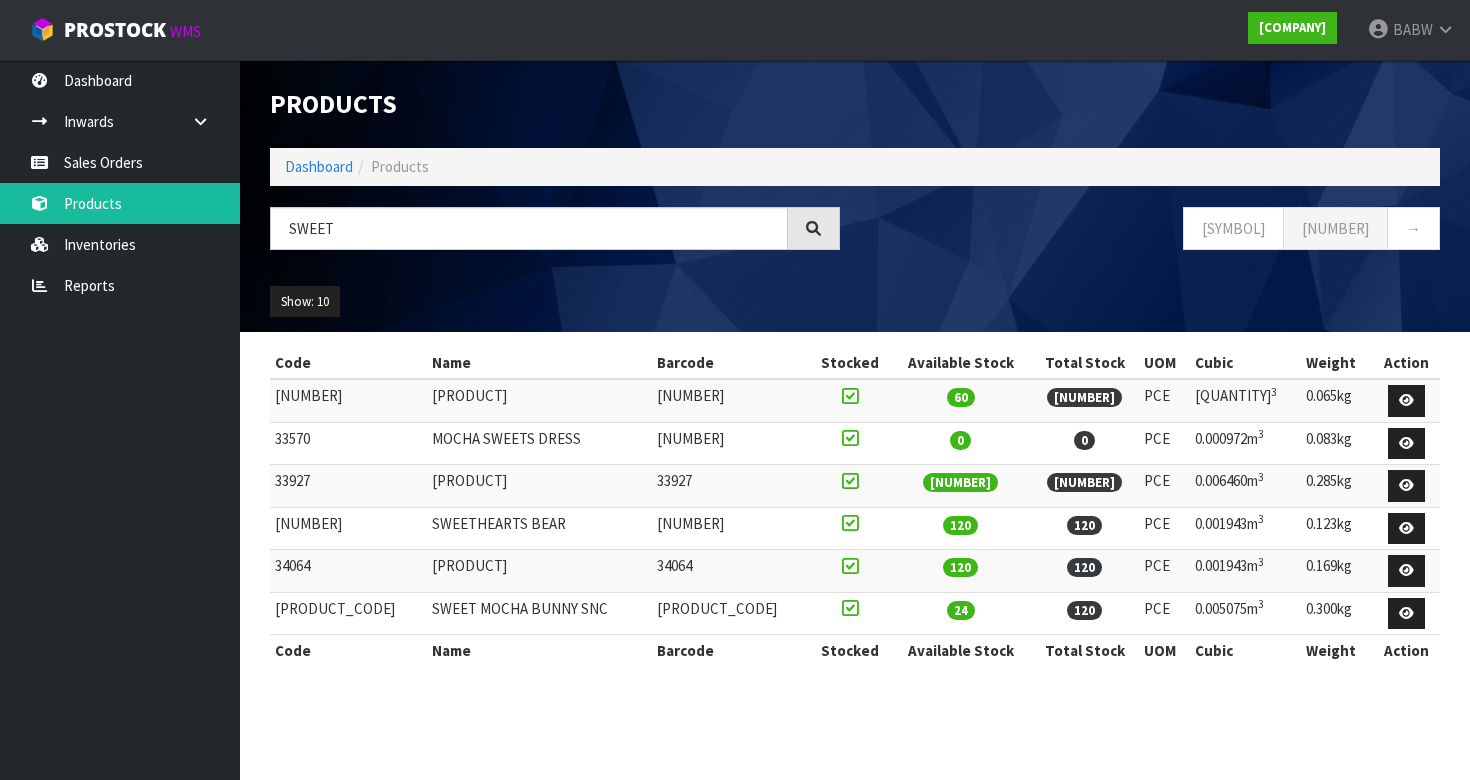 drag, startPoint x: 1394, startPoint y: 609, endPoint x: 1308, endPoint y: 609, distance: 86 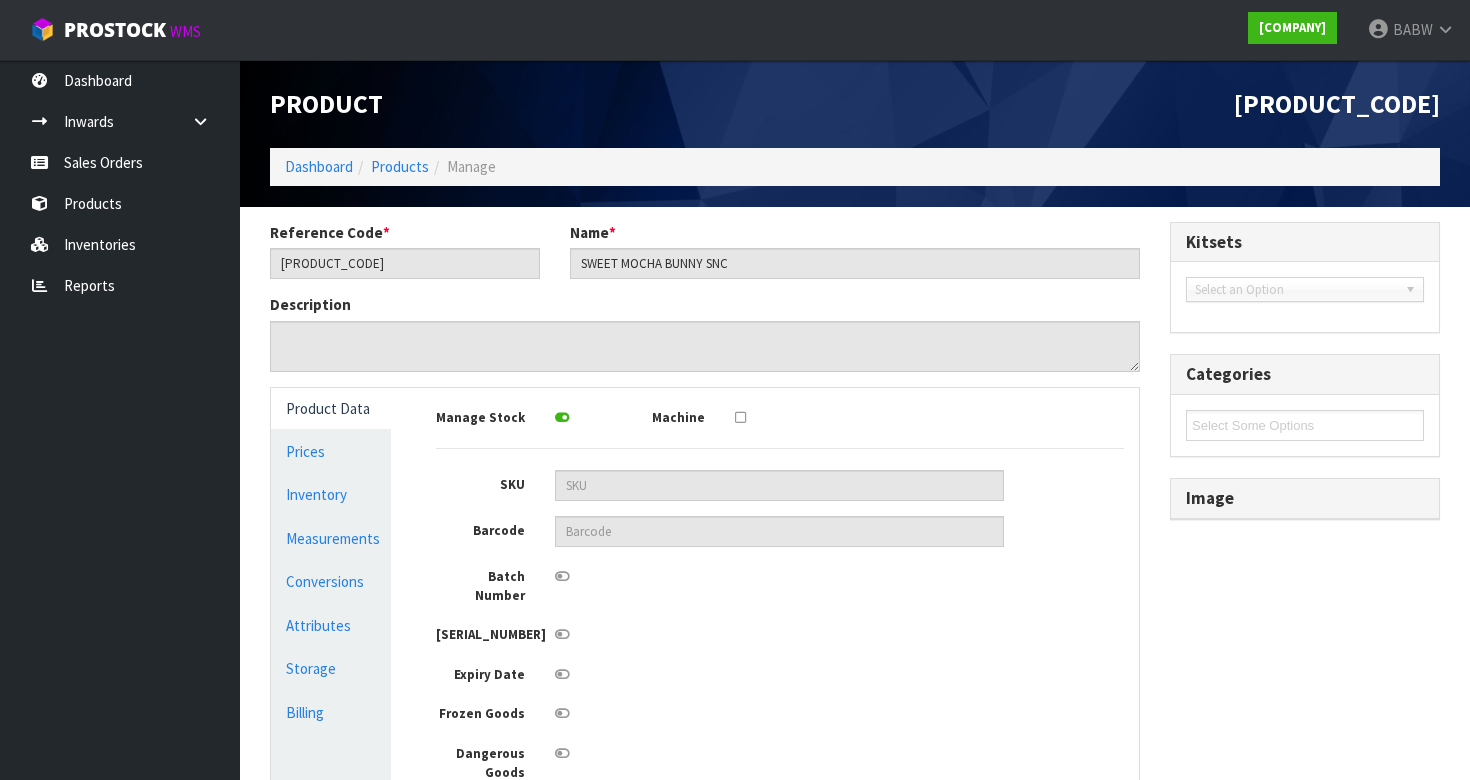 scroll, scrollTop: 0, scrollLeft: 0, axis: both 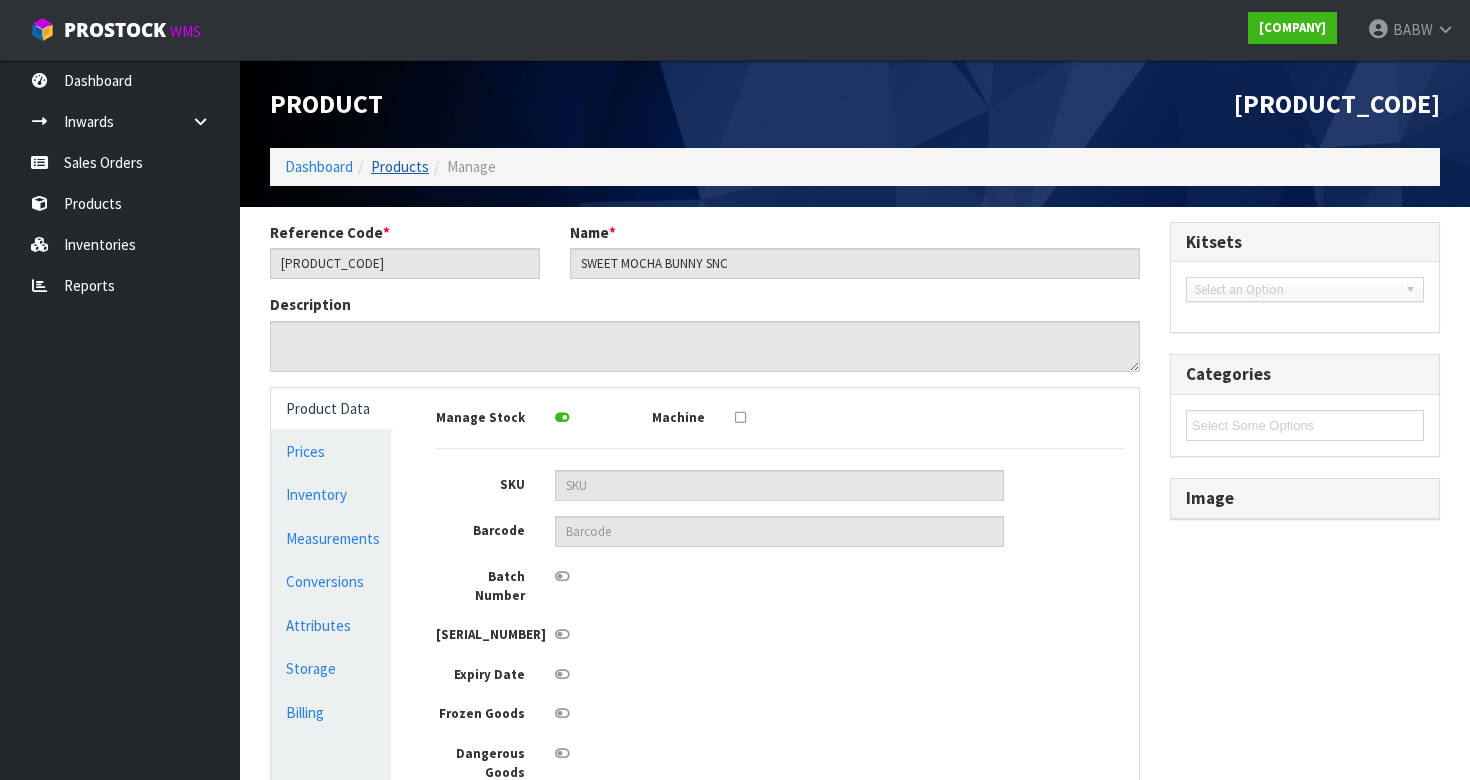 click on "Products" at bounding box center (400, 166) 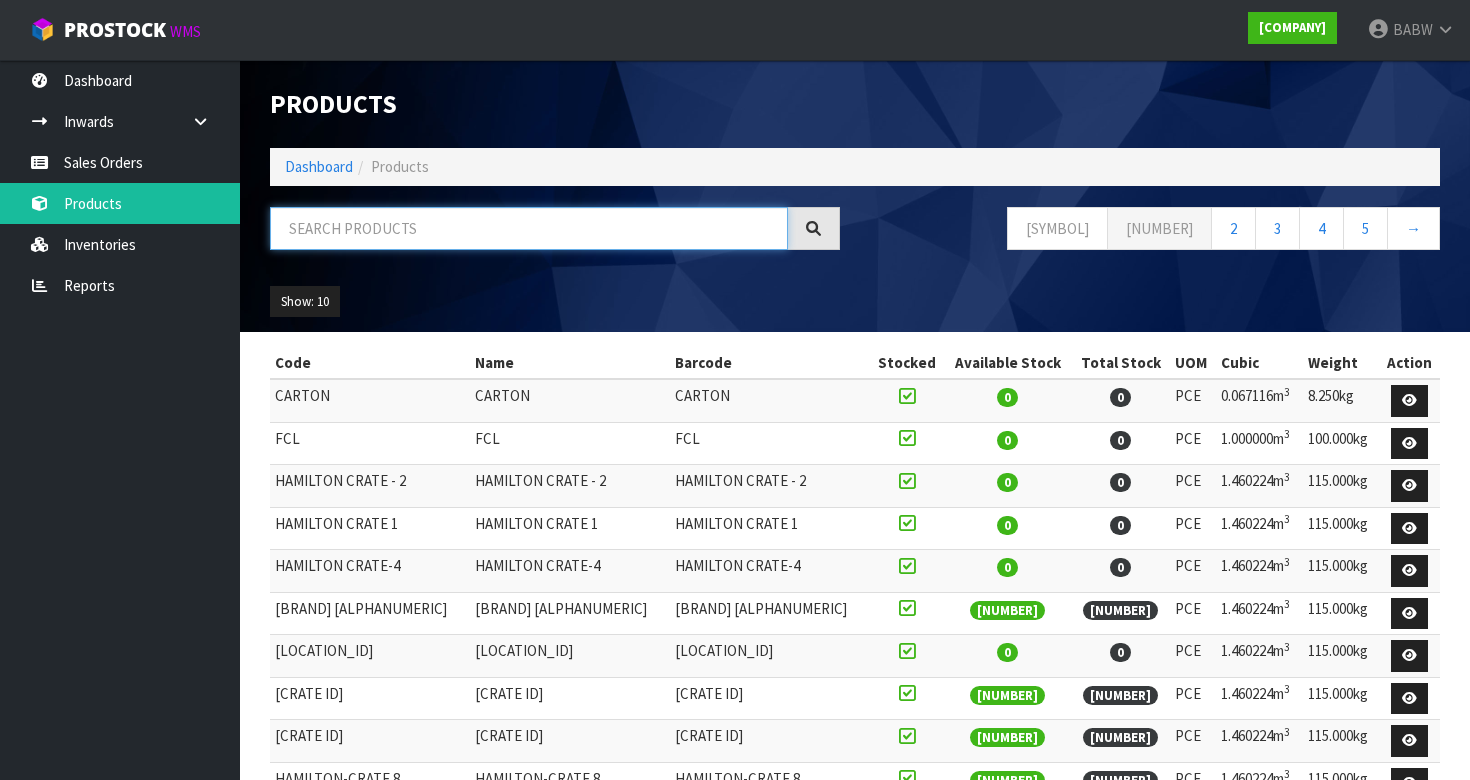 click at bounding box center [529, 228] 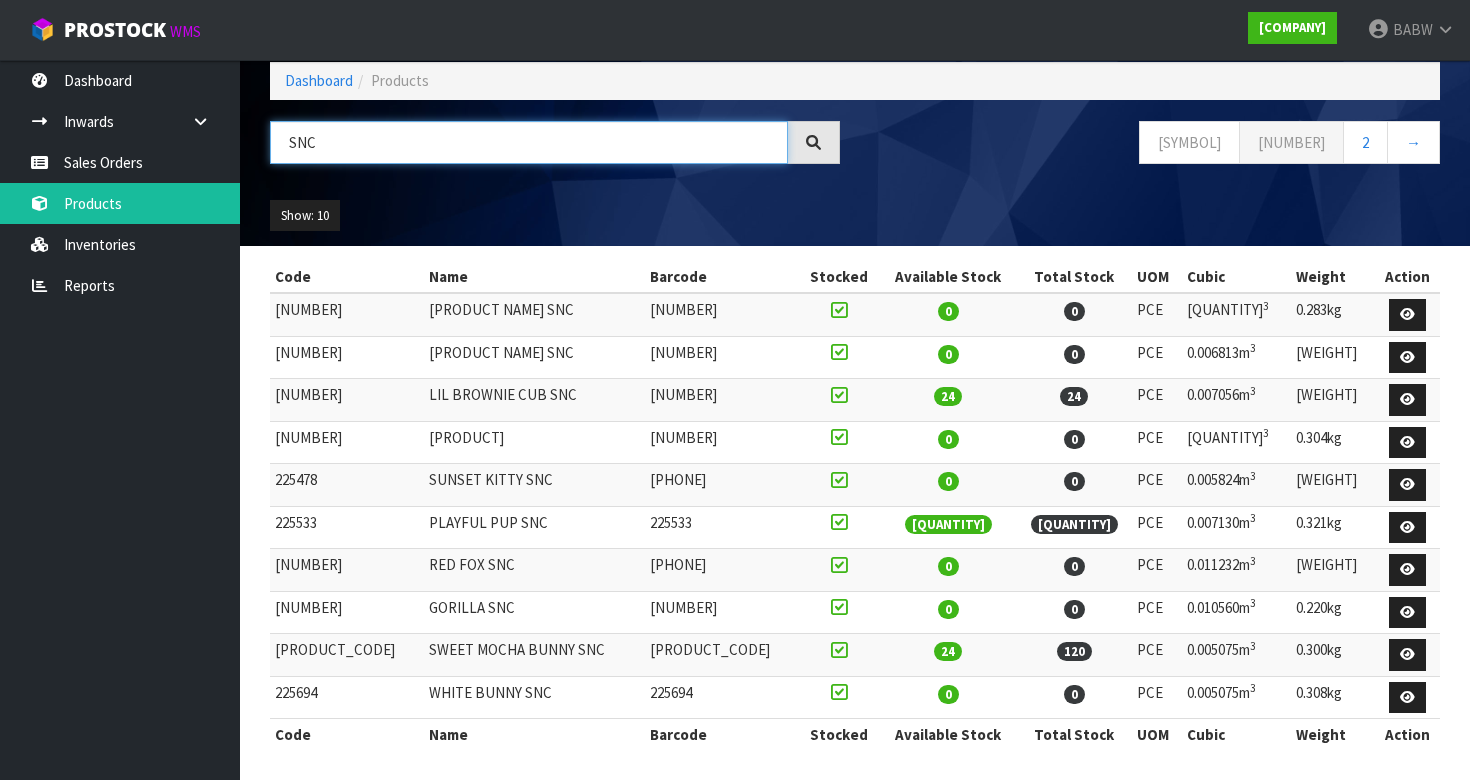 scroll, scrollTop: 85, scrollLeft: 0, axis: vertical 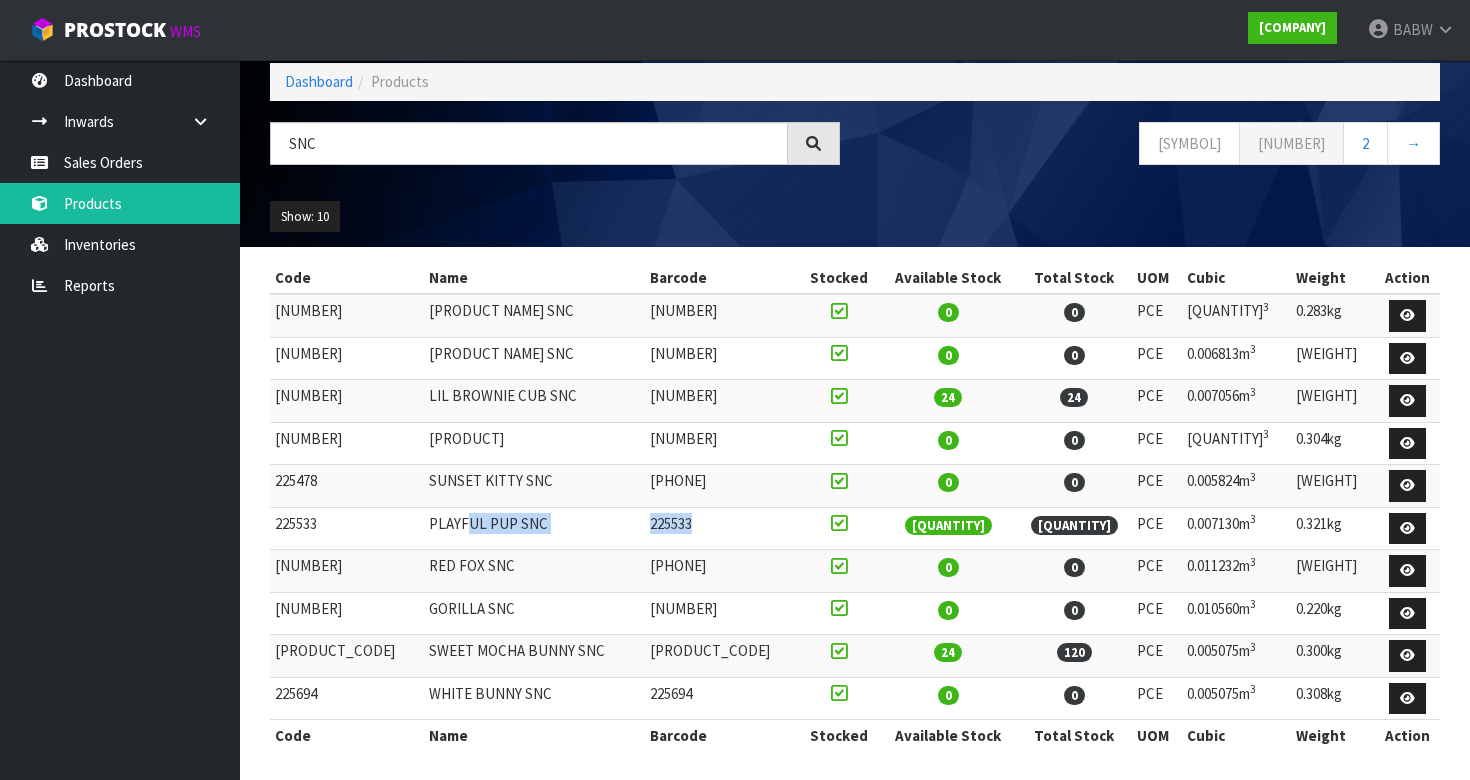 drag, startPoint x: 387, startPoint y: 522, endPoint x: 628, endPoint y: 534, distance: 241.29857 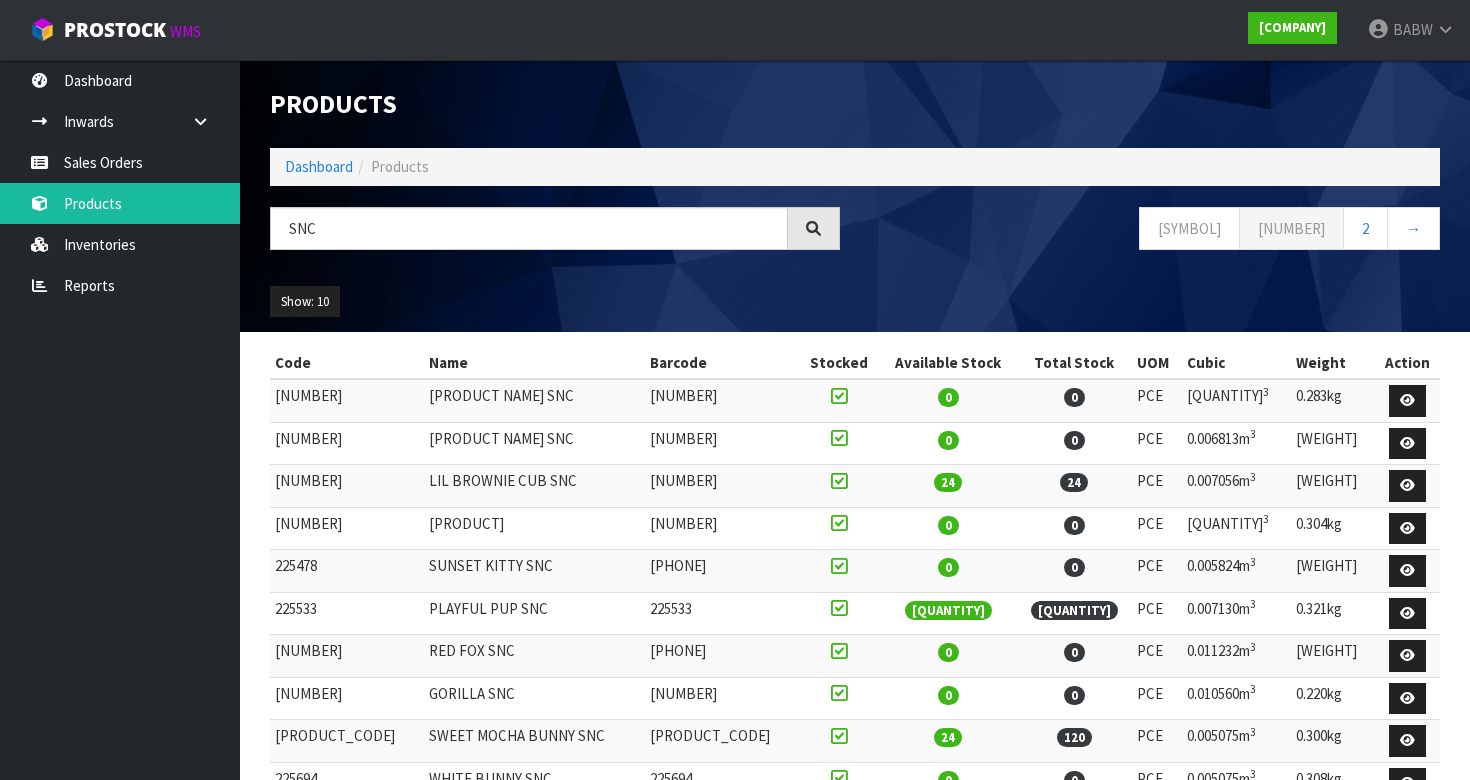 scroll, scrollTop: 0, scrollLeft: 0, axis: both 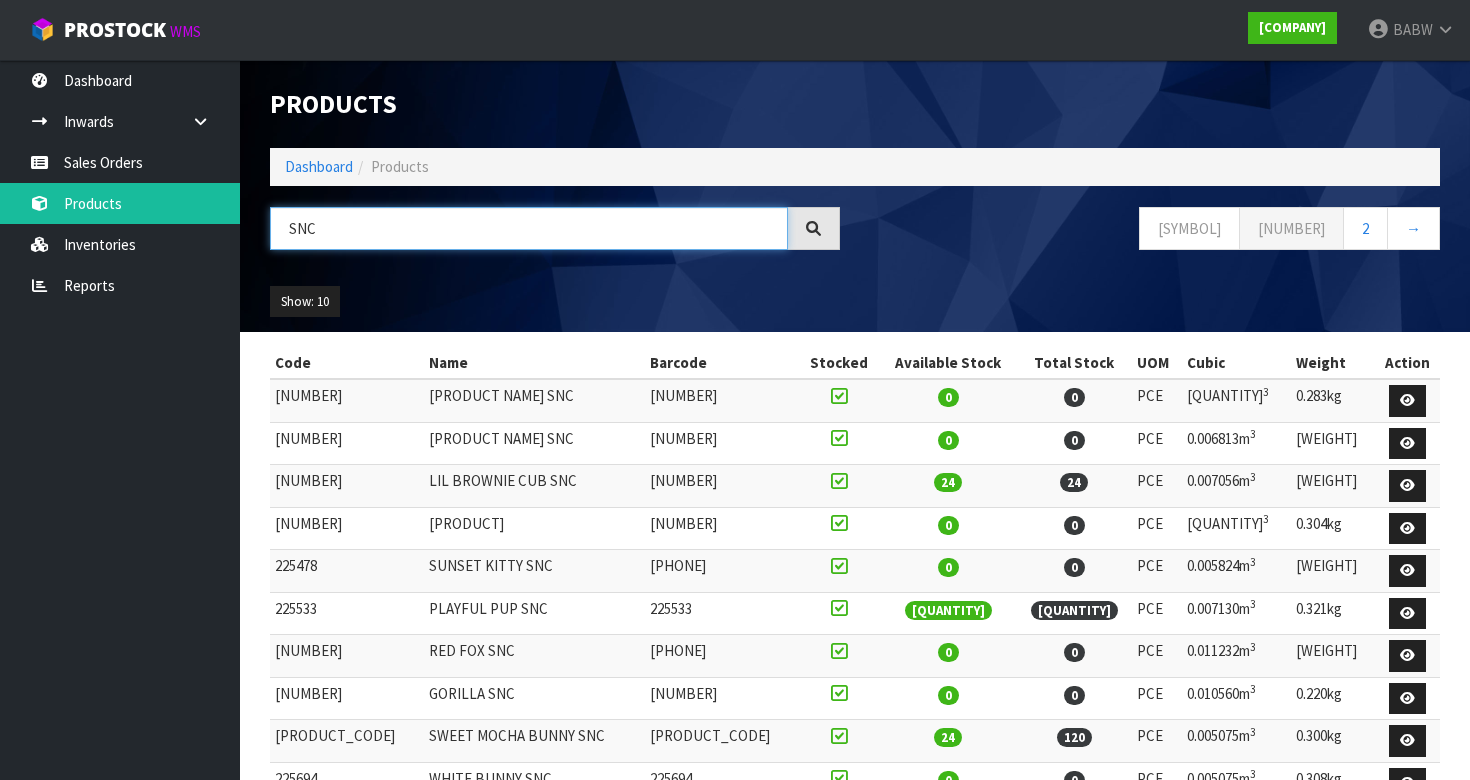 click on "SNC" at bounding box center [529, 228] 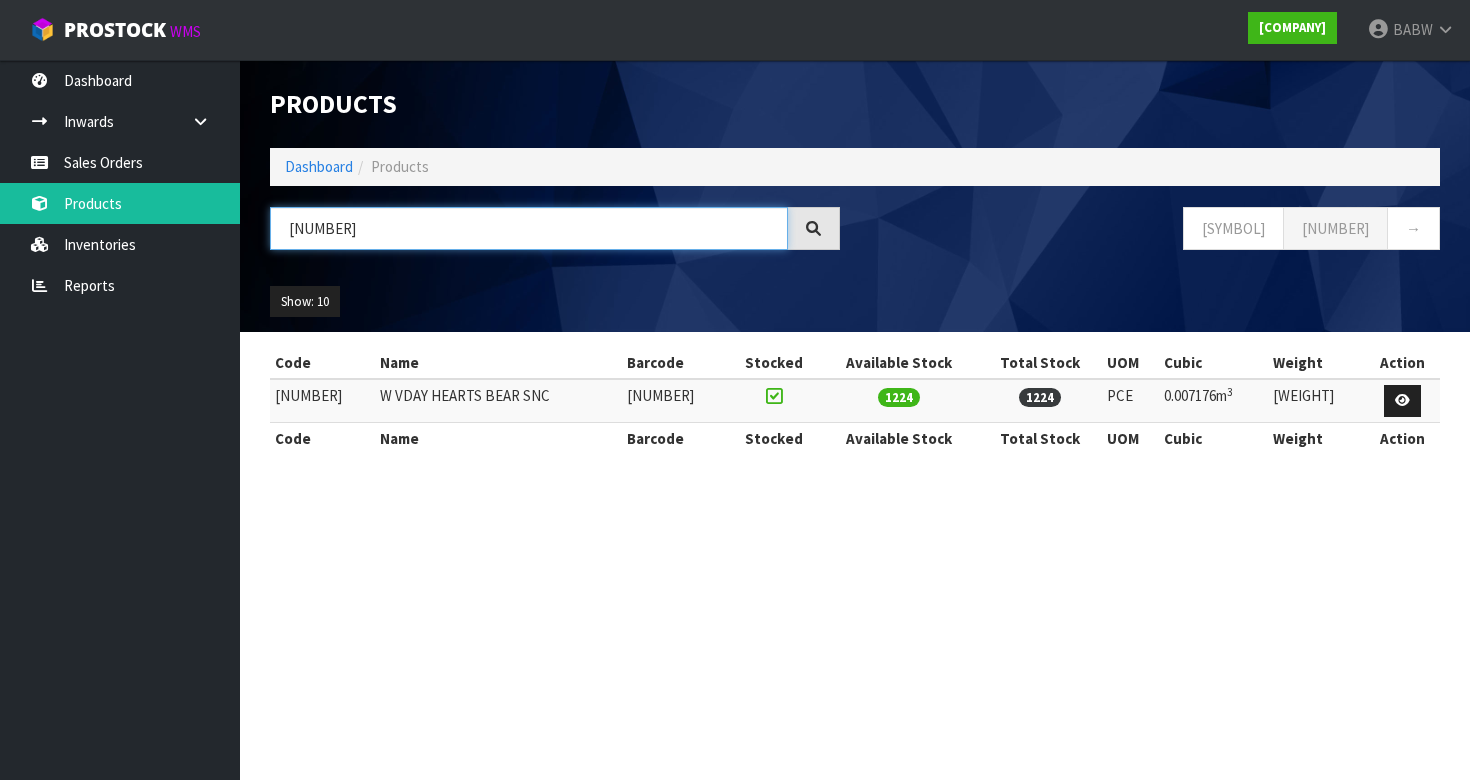 click on "[NUMBER]" at bounding box center [529, 228] 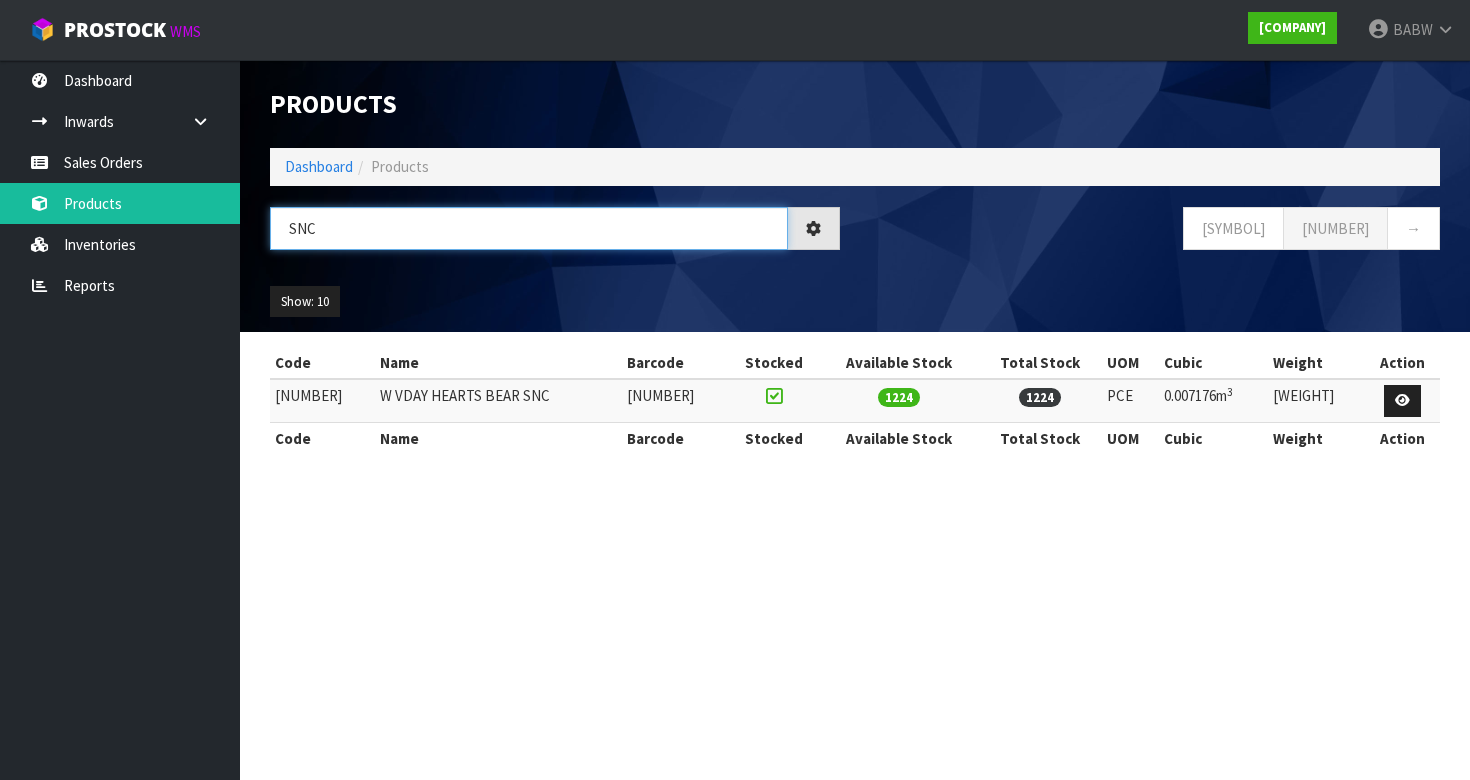 type on "snc" 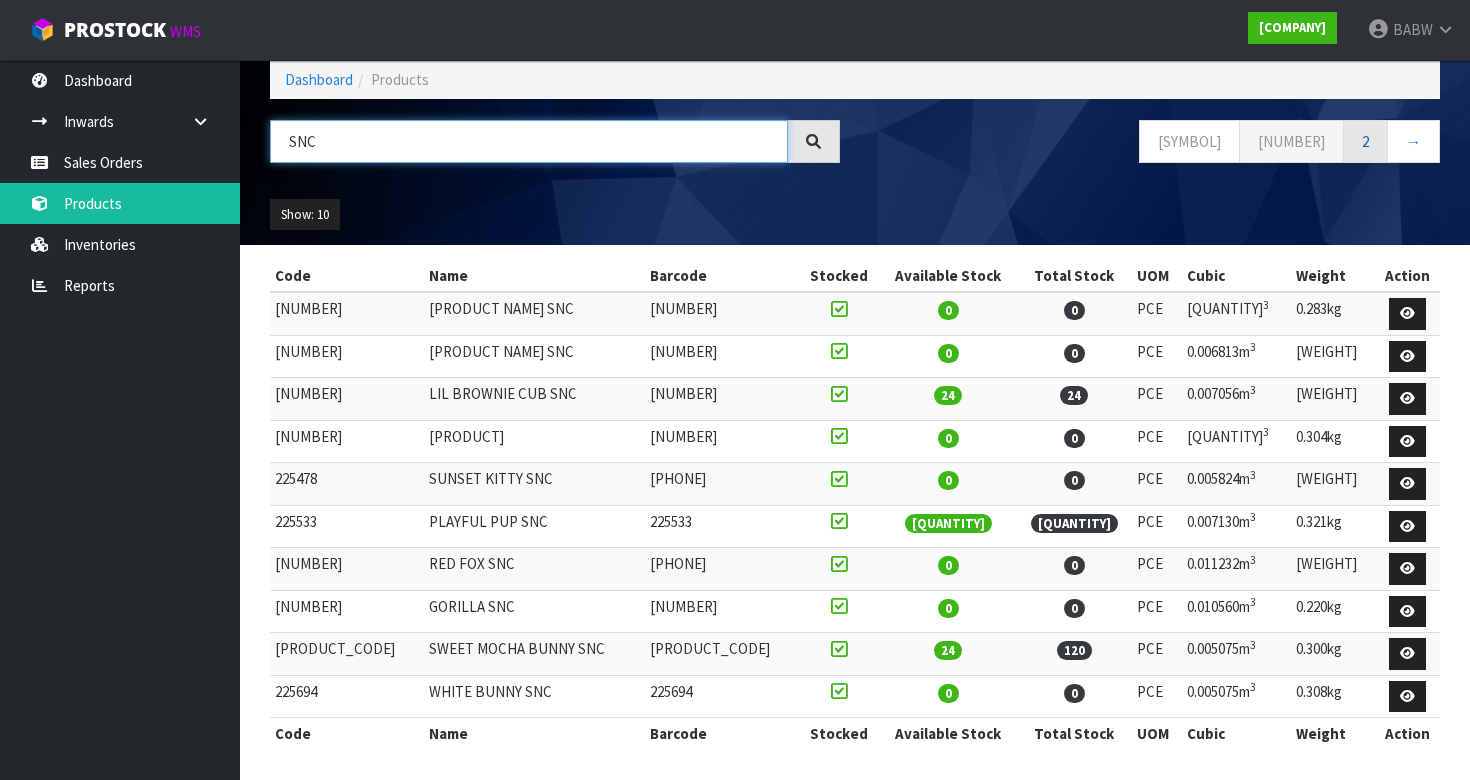 scroll, scrollTop: 85, scrollLeft: 0, axis: vertical 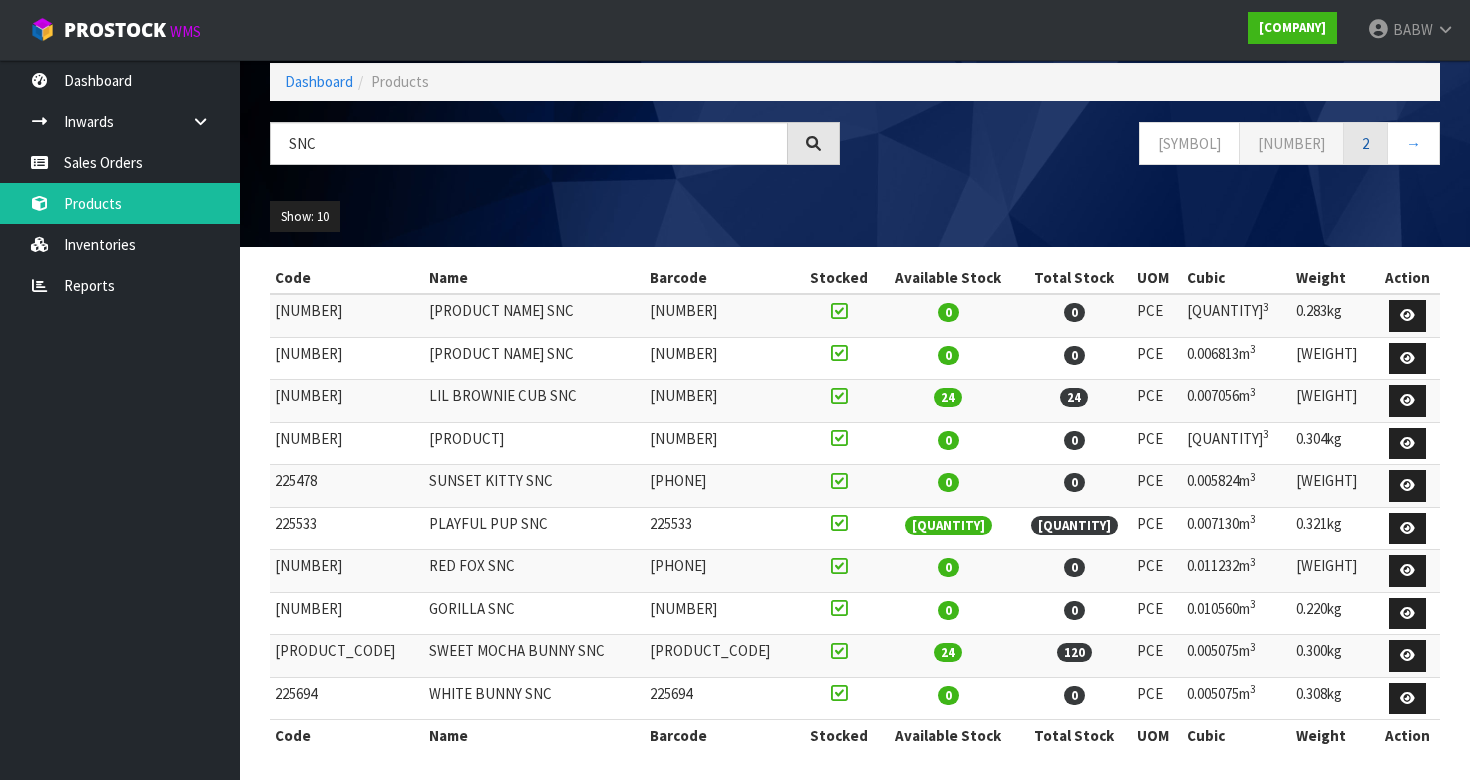 click on "2" at bounding box center [1291, 143] 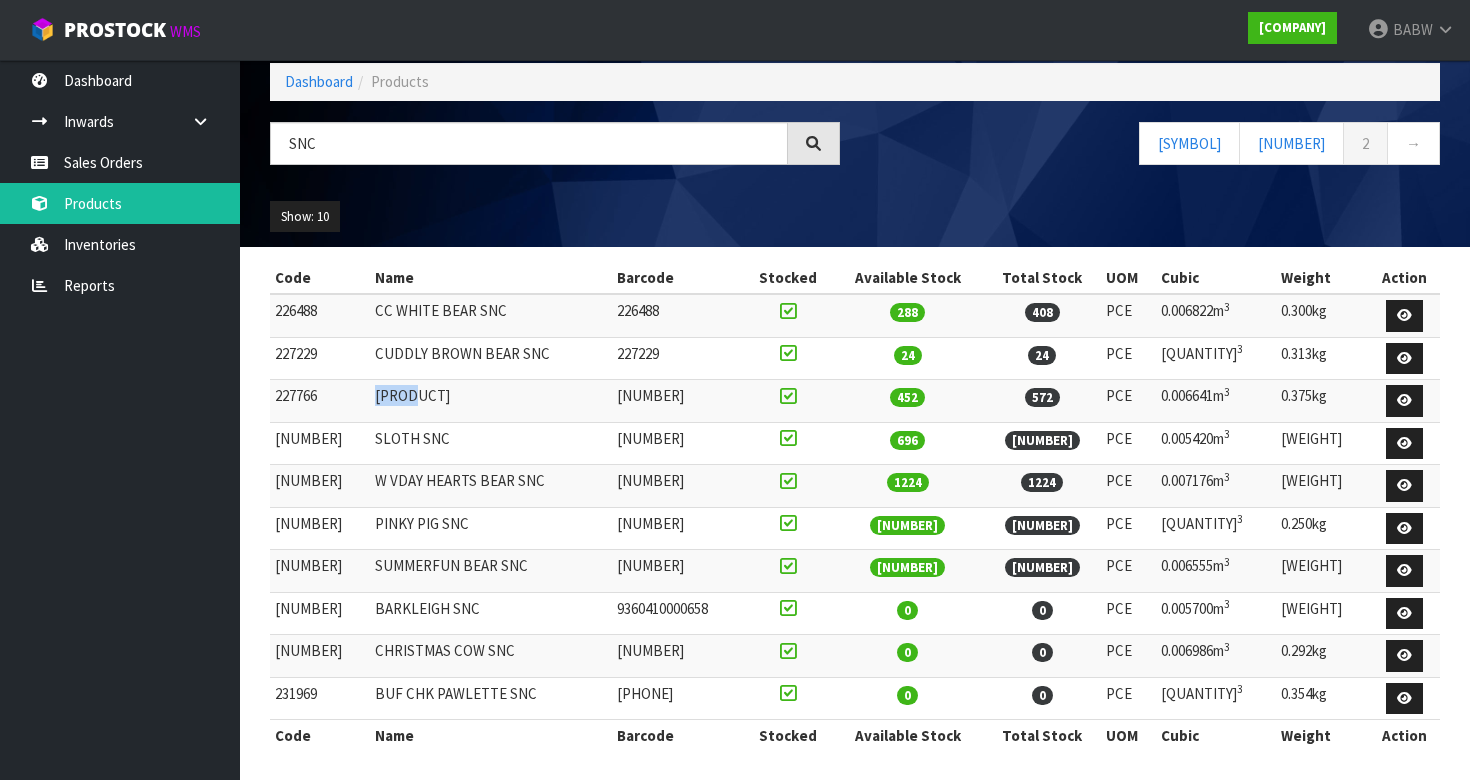 drag, startPoint x: 395, startPoint y: 399, endPoint x: 575, endPoint y: 376, distance: 181.4635 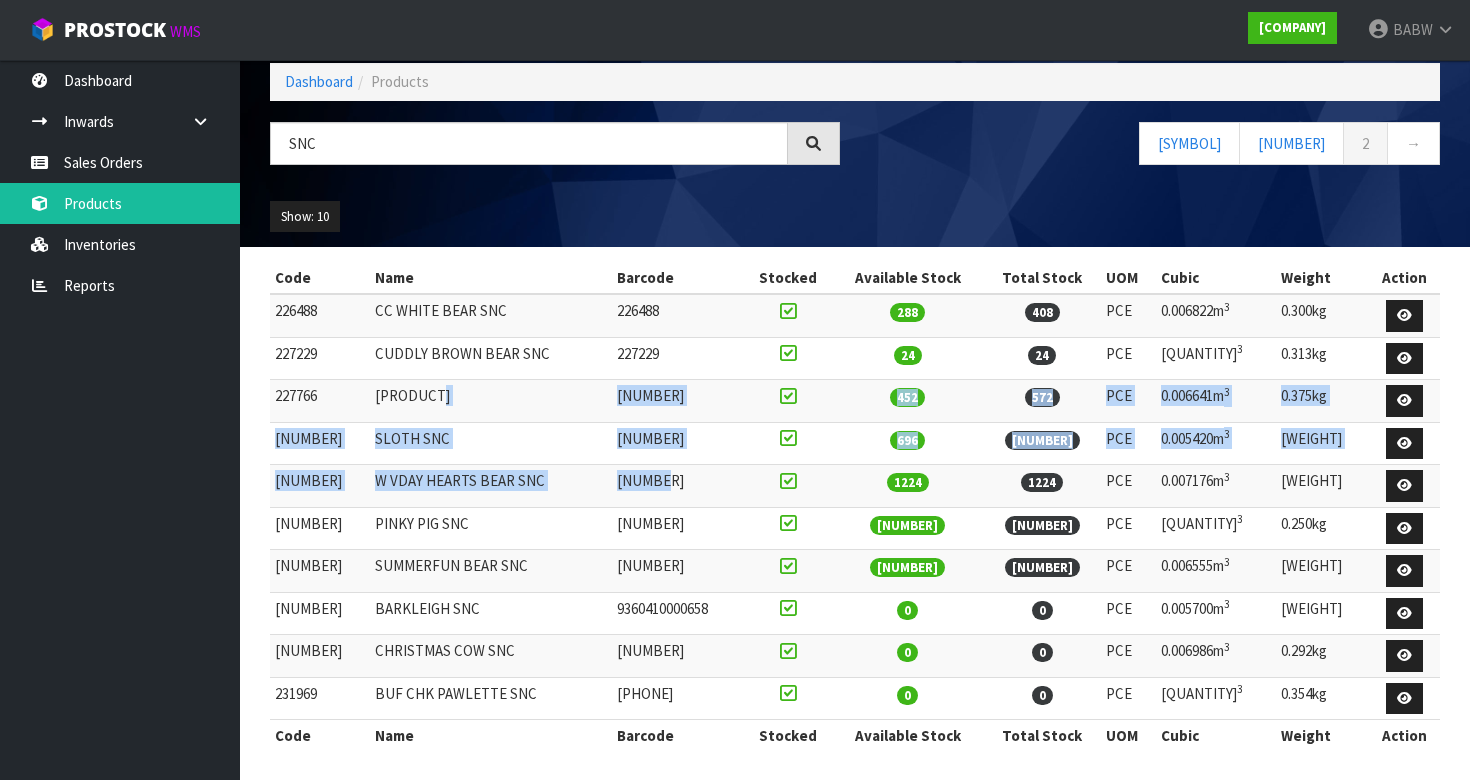 drag, startPoint x: 411, startPoint y: 398, endPoint x: 729, endPoint y: 475, distance: 327.18954 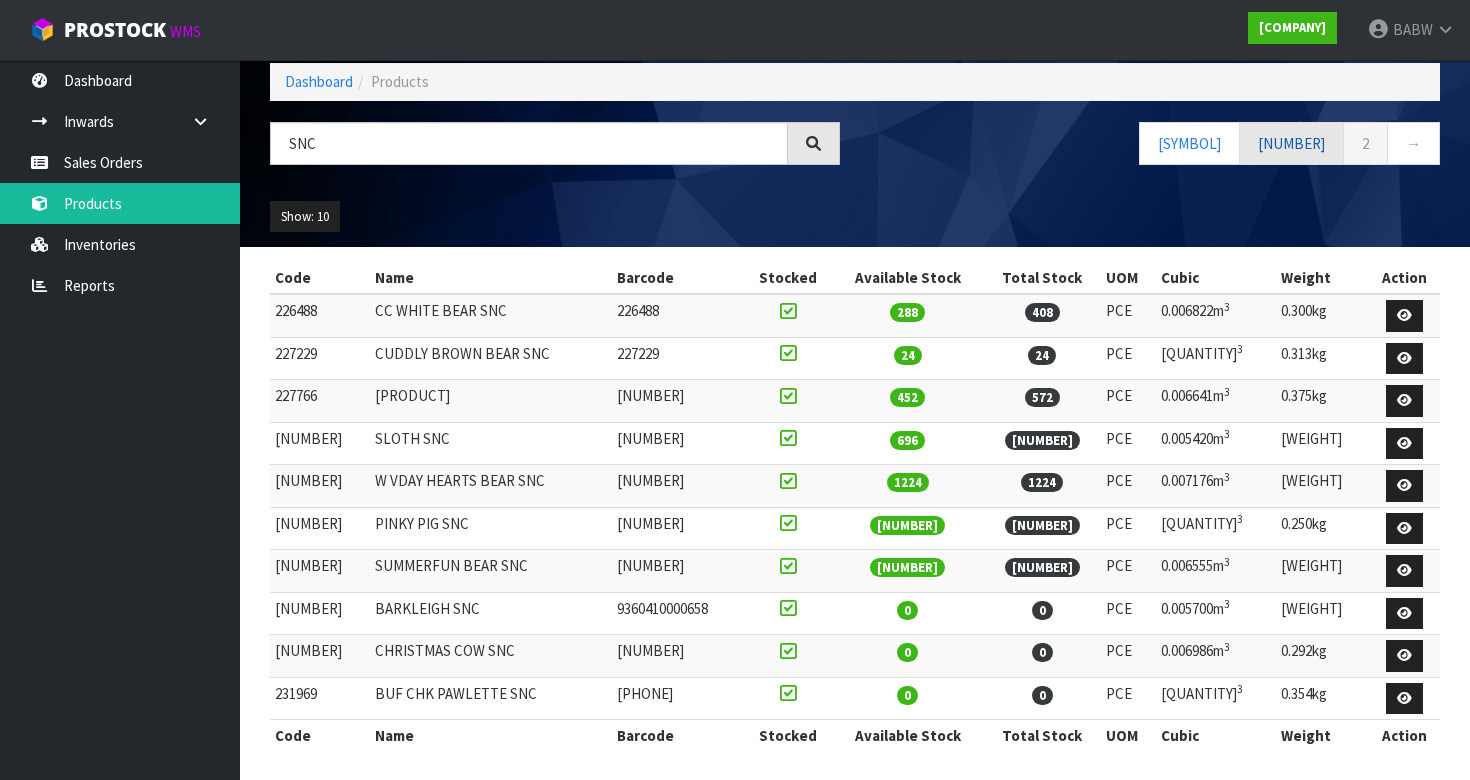 click on "[NUMBER]" at bounding box center (1291, 143) 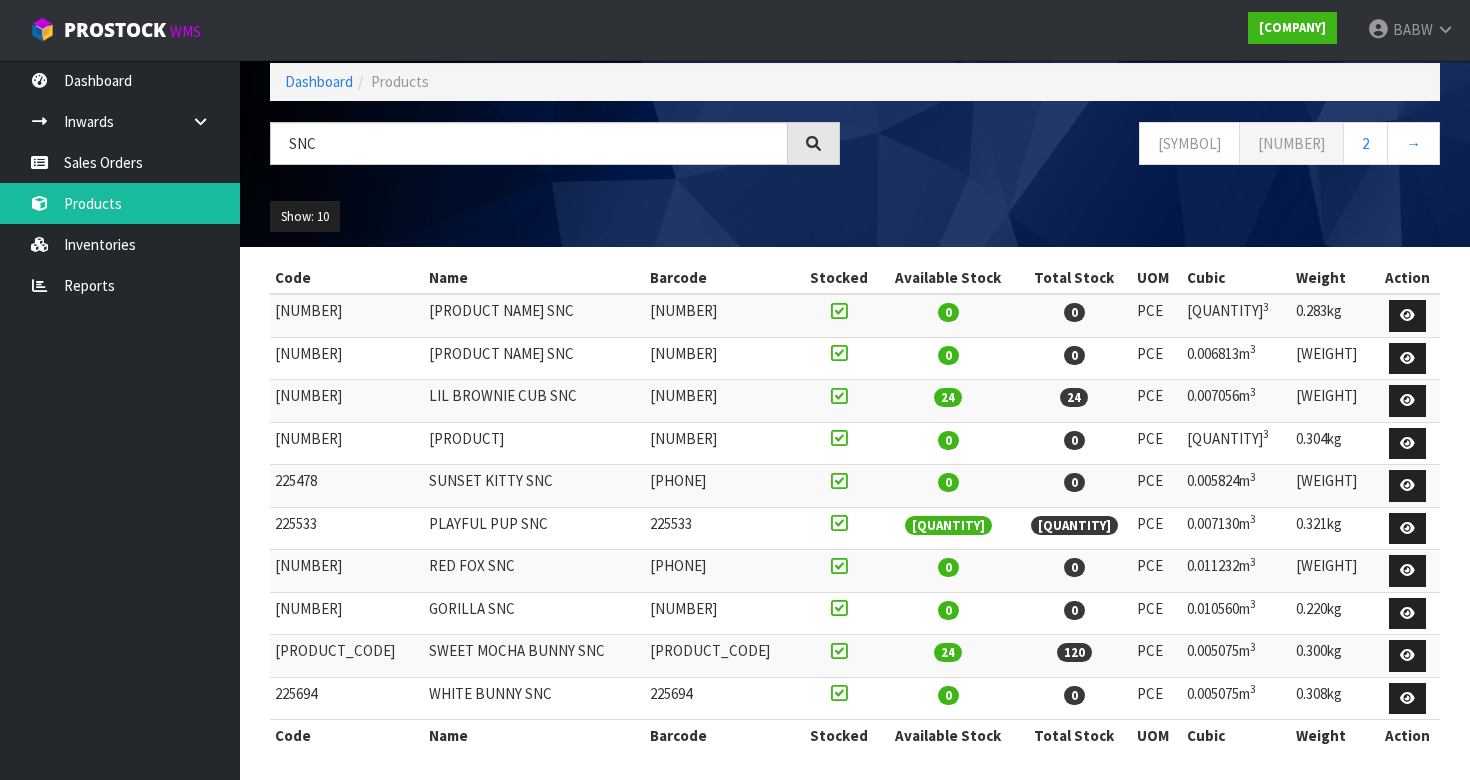 click on "SWEET MOCHA BUNNY SNC" at bounding box center (534, 315) 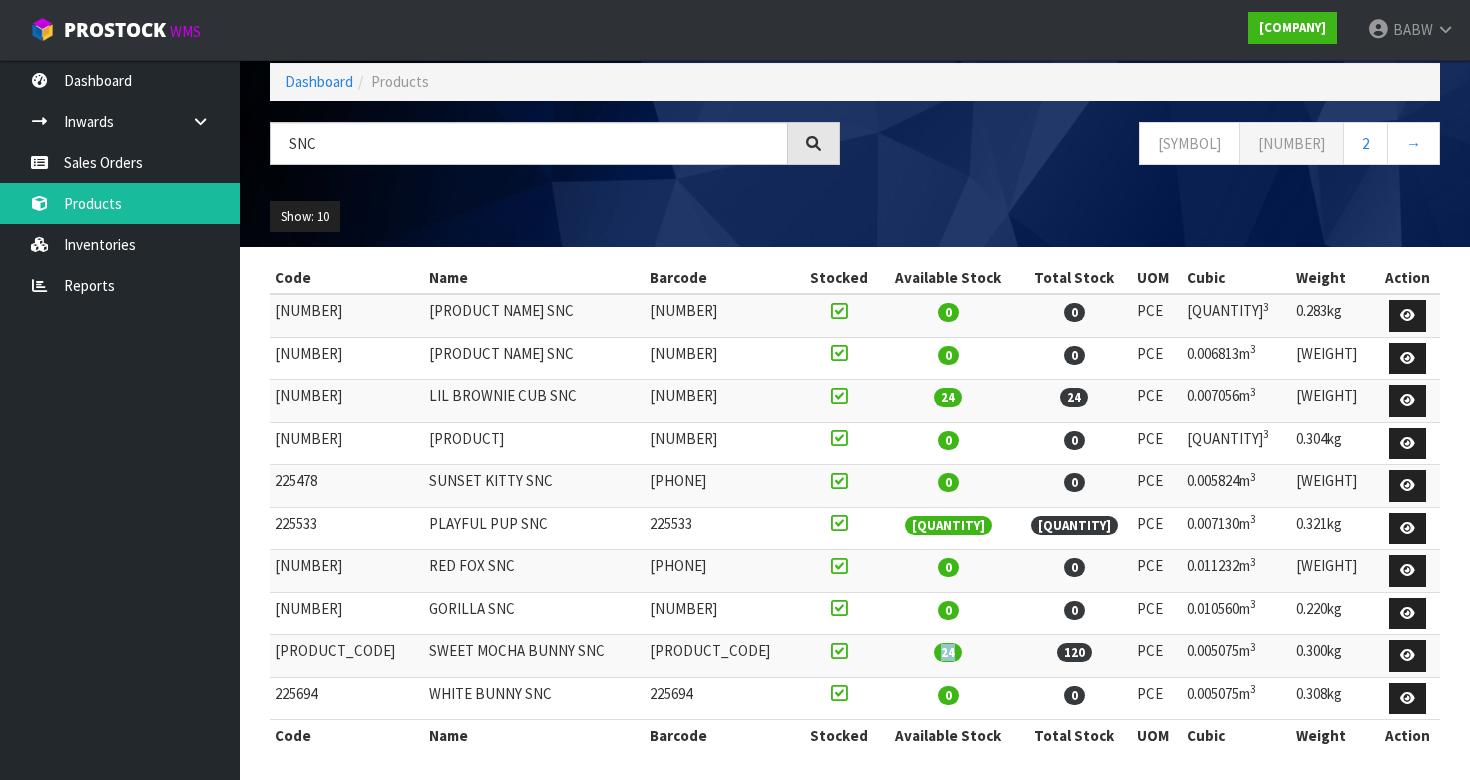 click on "24" at bounding box center [948, 315] 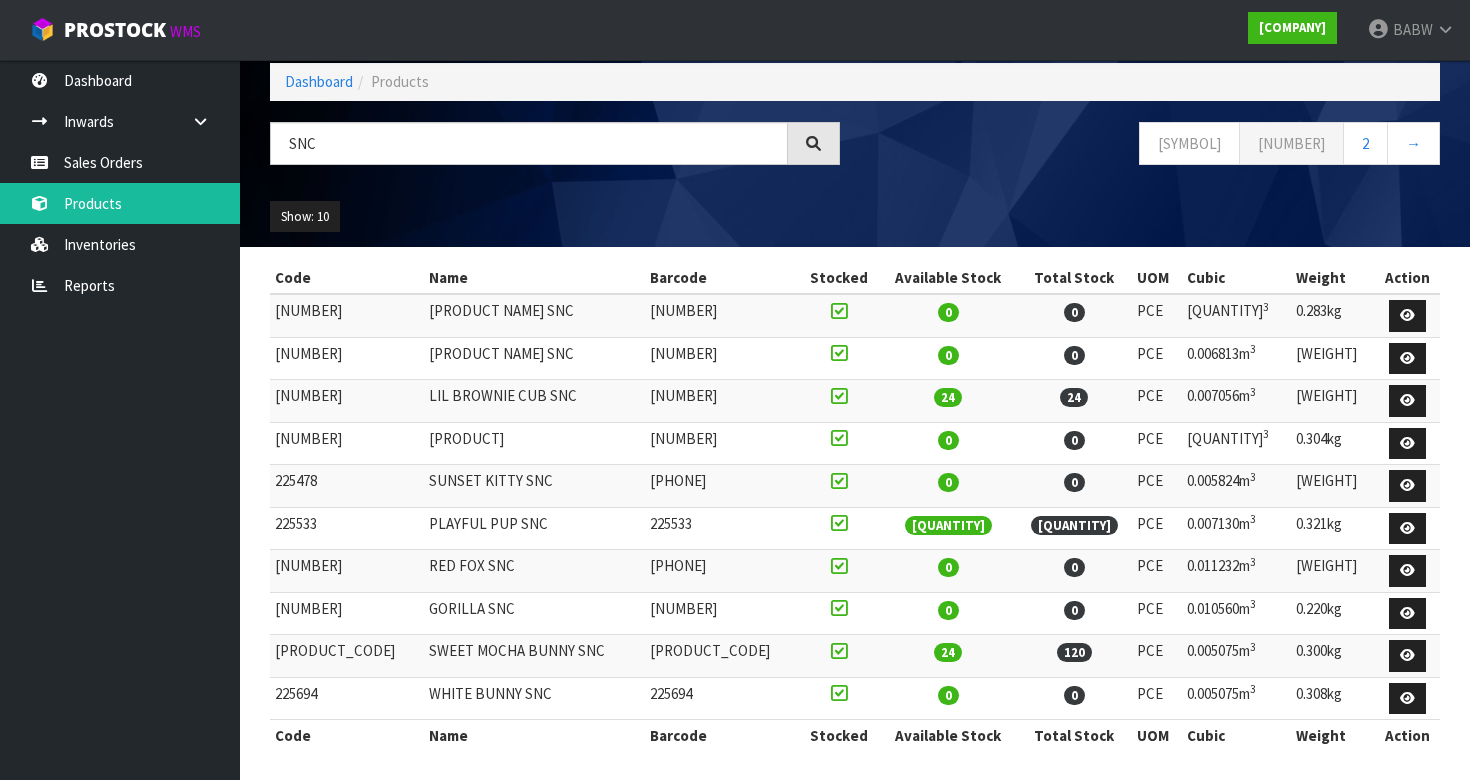 click on "24" at bounding box center (948, 312) 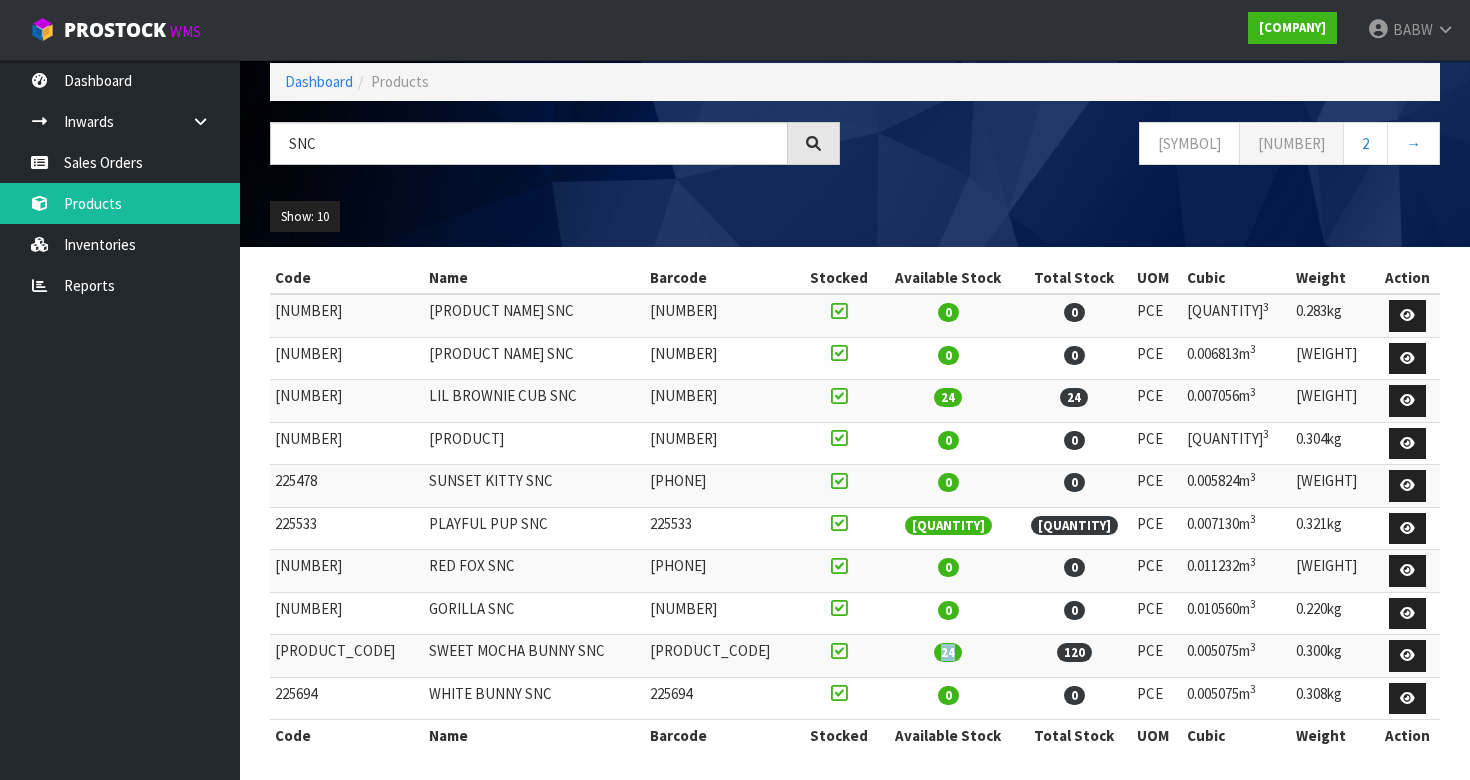 click on "24" at bounding box center (948, 312) 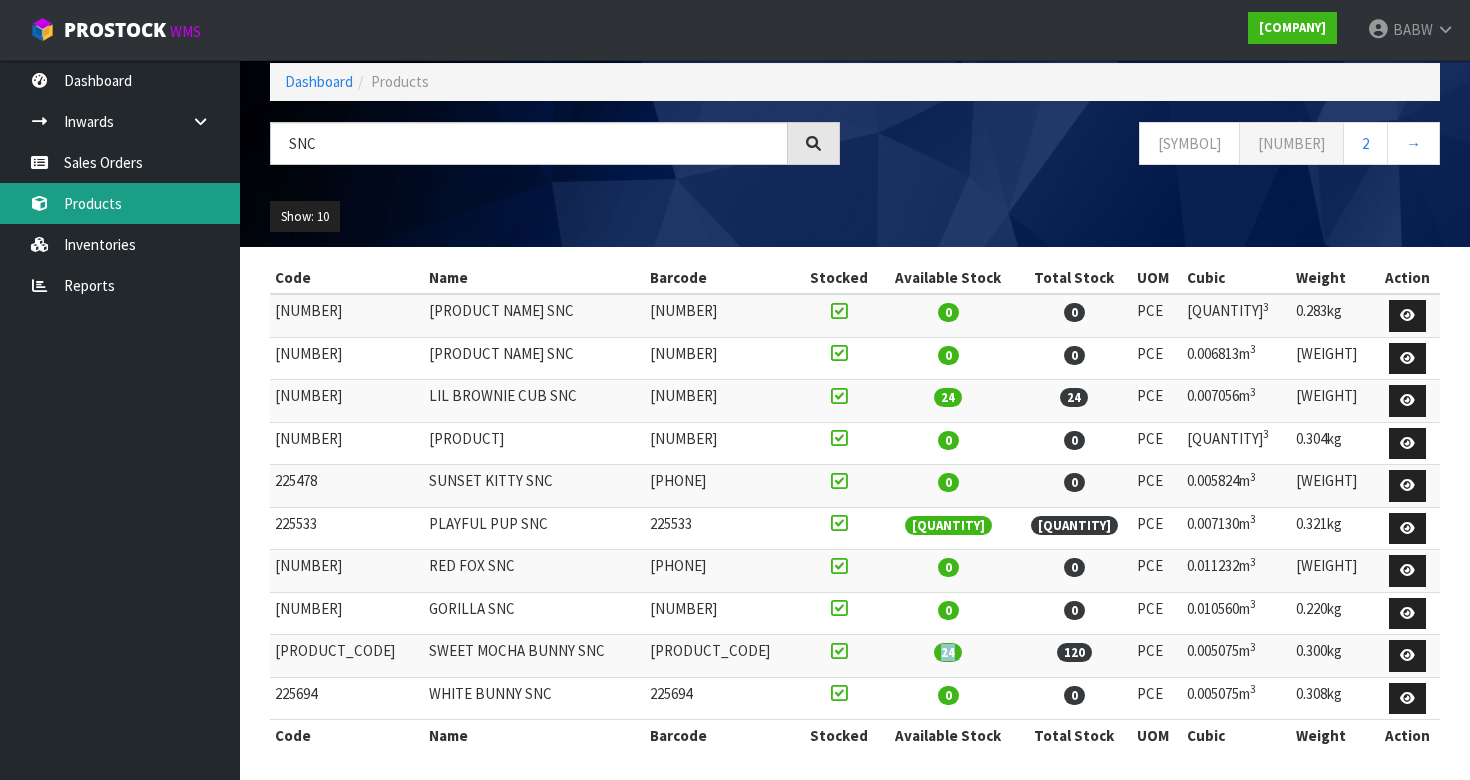 click on "Products" at bounding box center (120, 203) 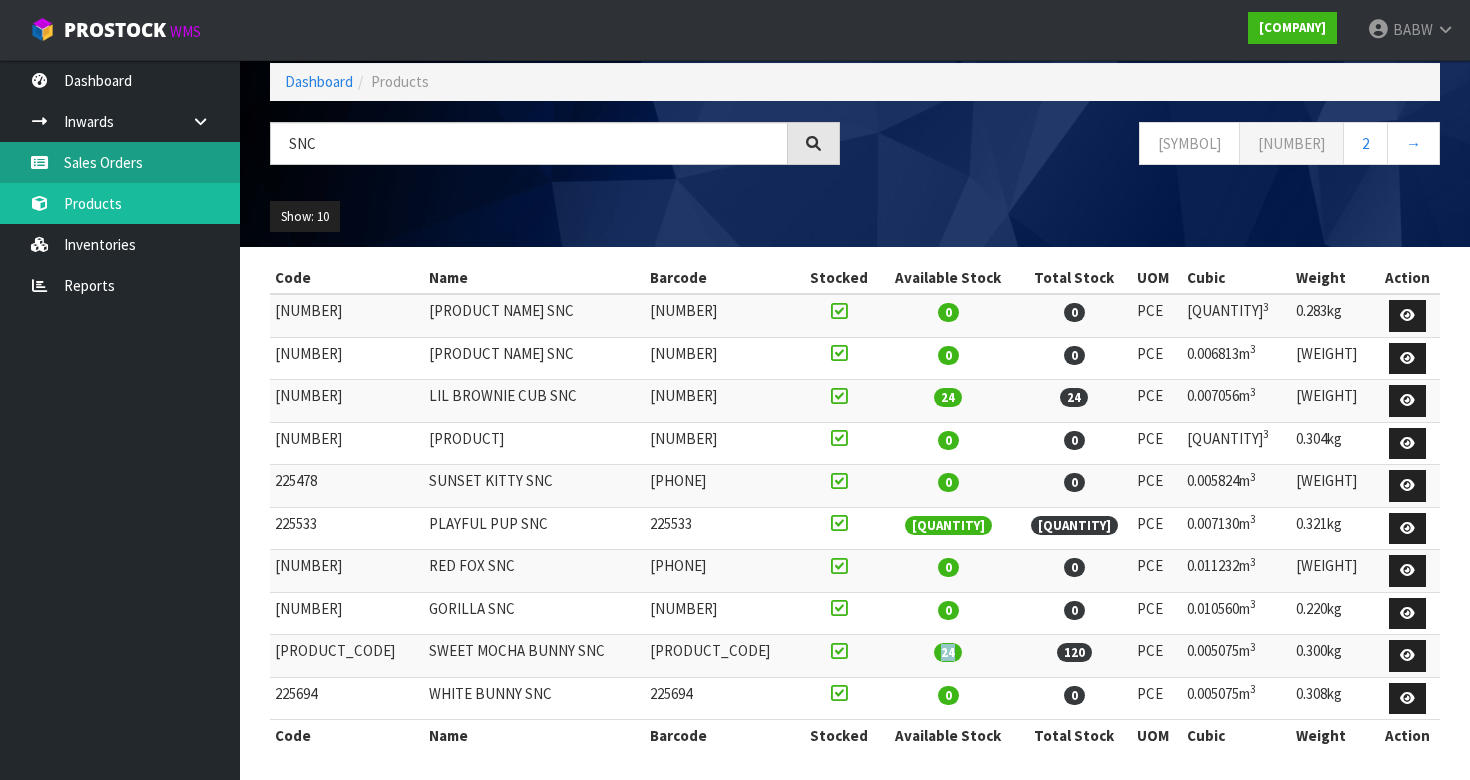 click on "Sales Orders" at bounding box center (120, 162) 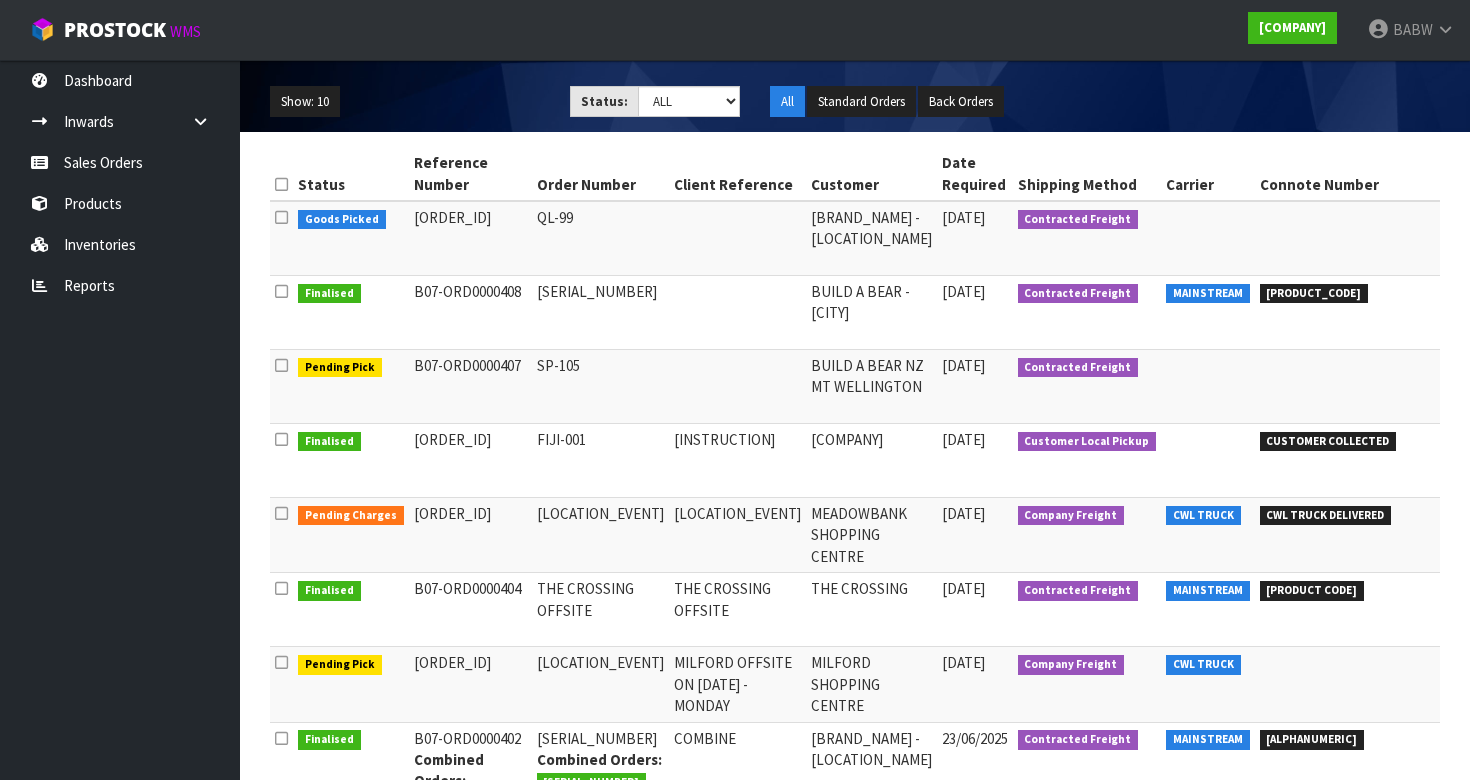 scroll, scrollTop: 222, scrollLeft: 0, axis: vertical 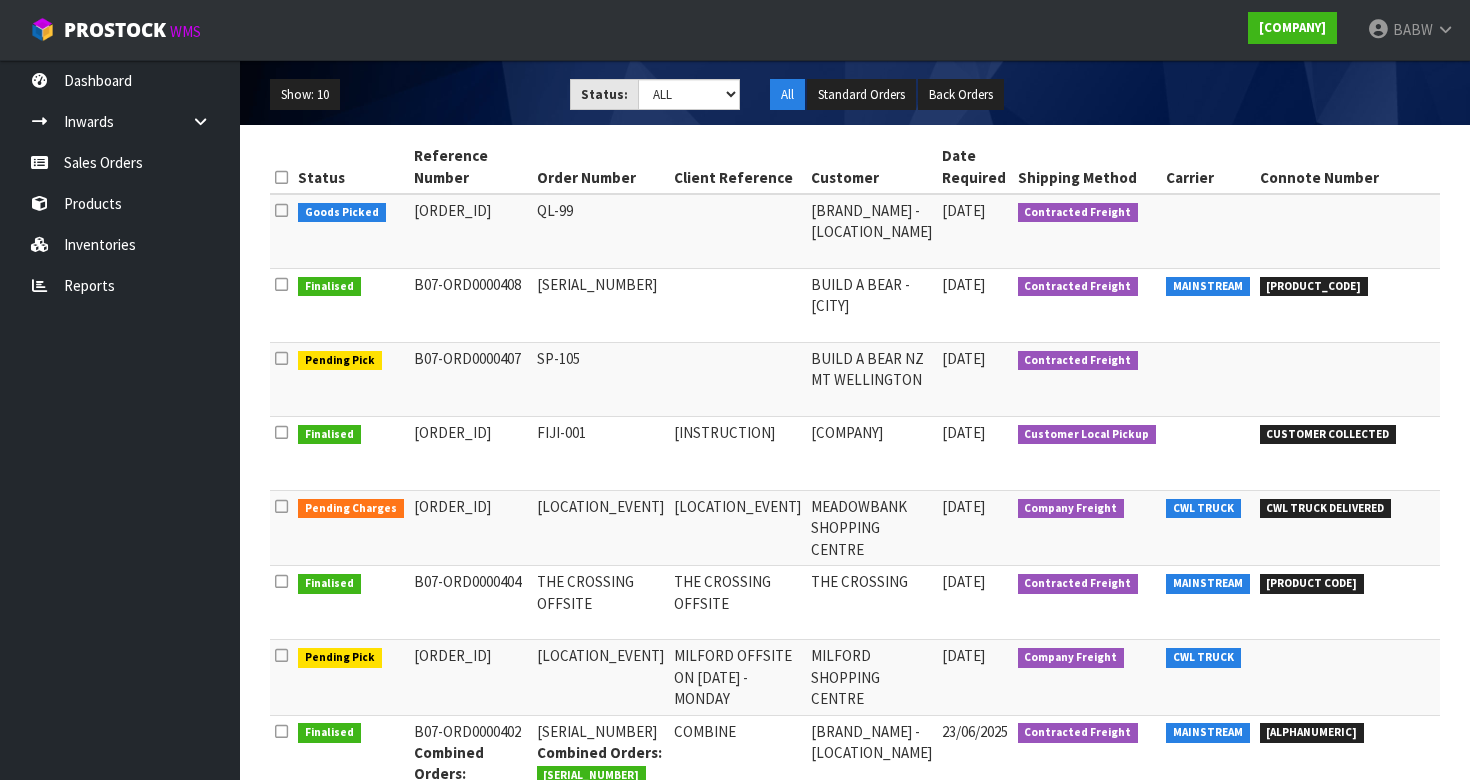 drag, startPoint x: 620, startPoint y: 435, endPoint x: 728, endPoint y: 467, distance: 112.64102 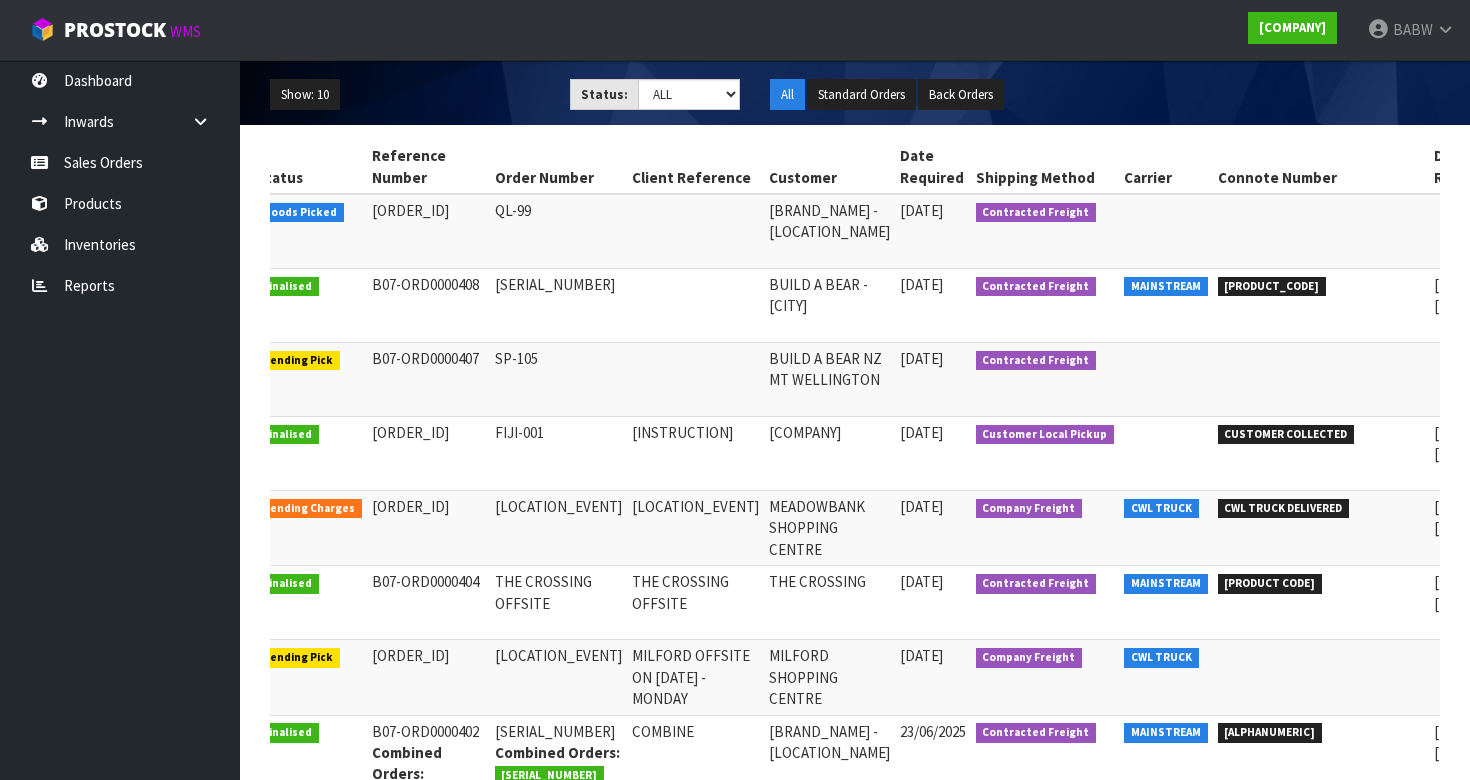 scroll, scrollTop: 0, scrollLeft: 41, axis: horizontal 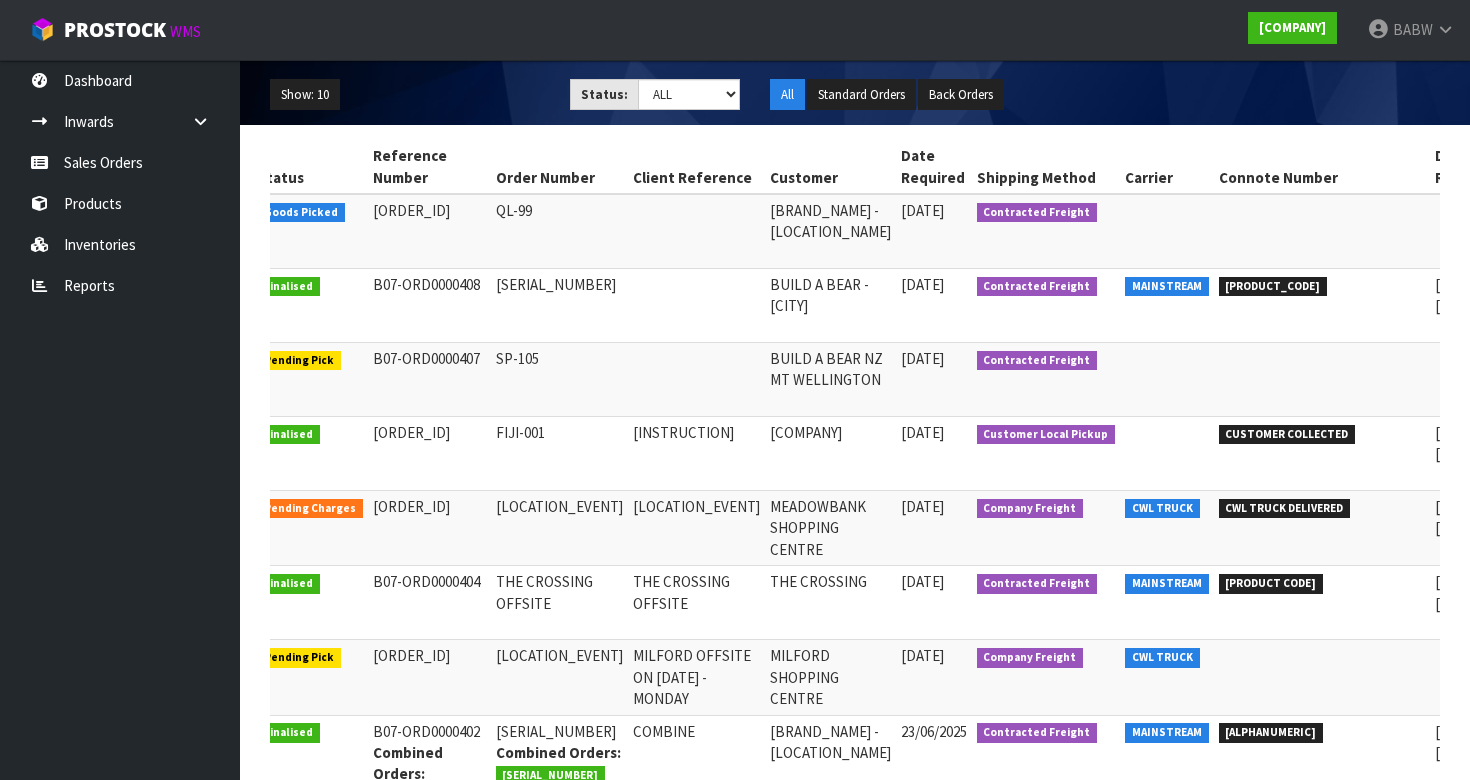 click at bounding box center (1625, 438) 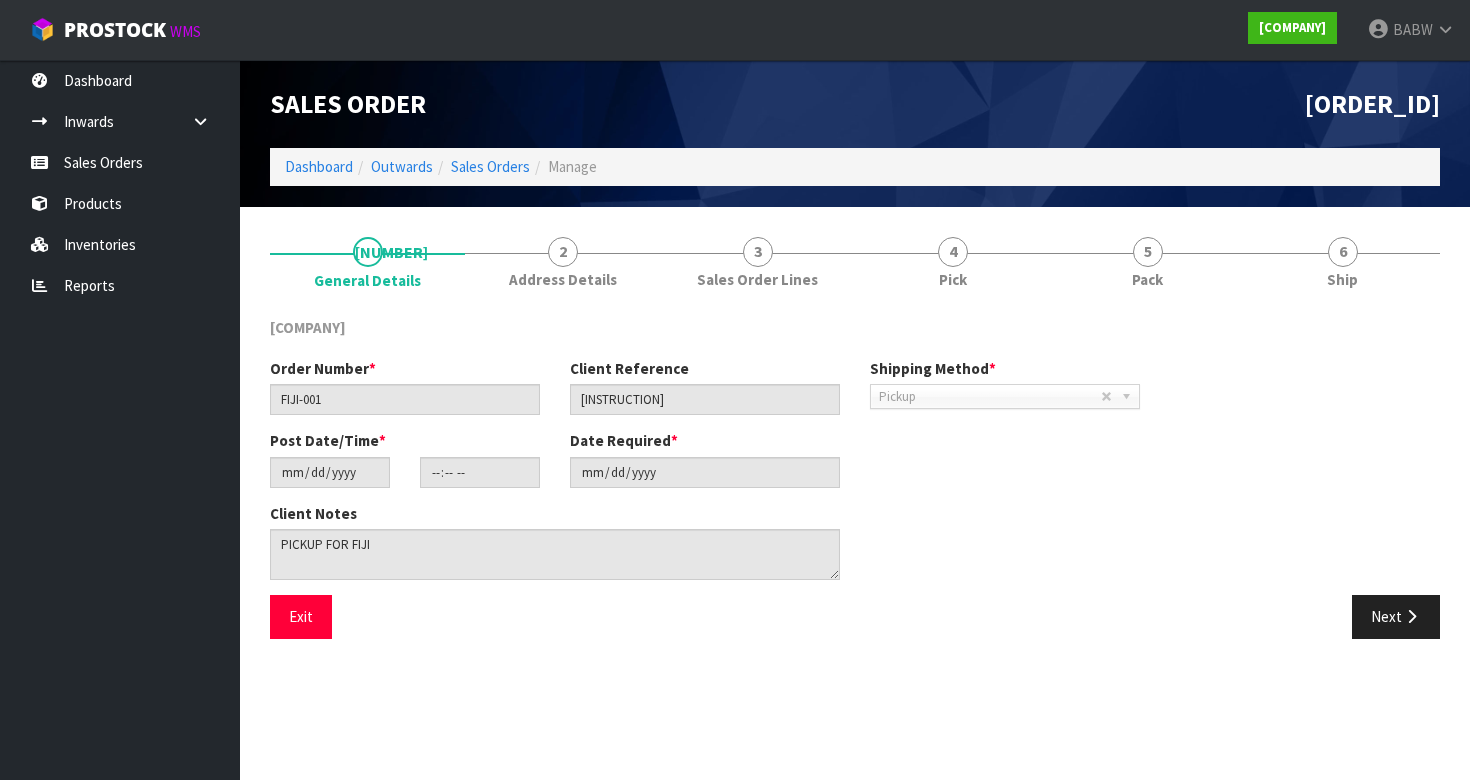 scroll, scrollTop: 0, scrollLeft: 0, axis: both 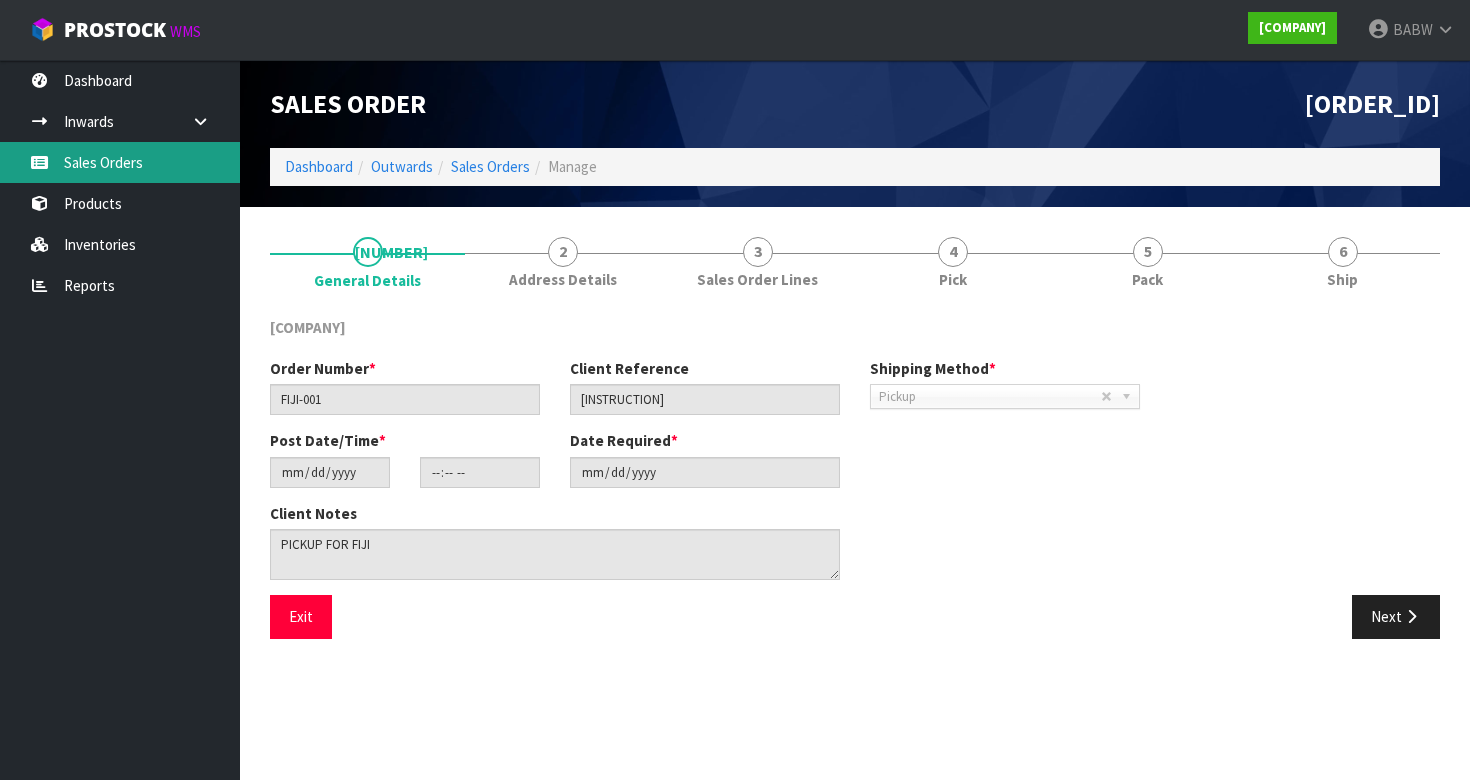 click on "Sales Orders" at bounding box center (120, 162) 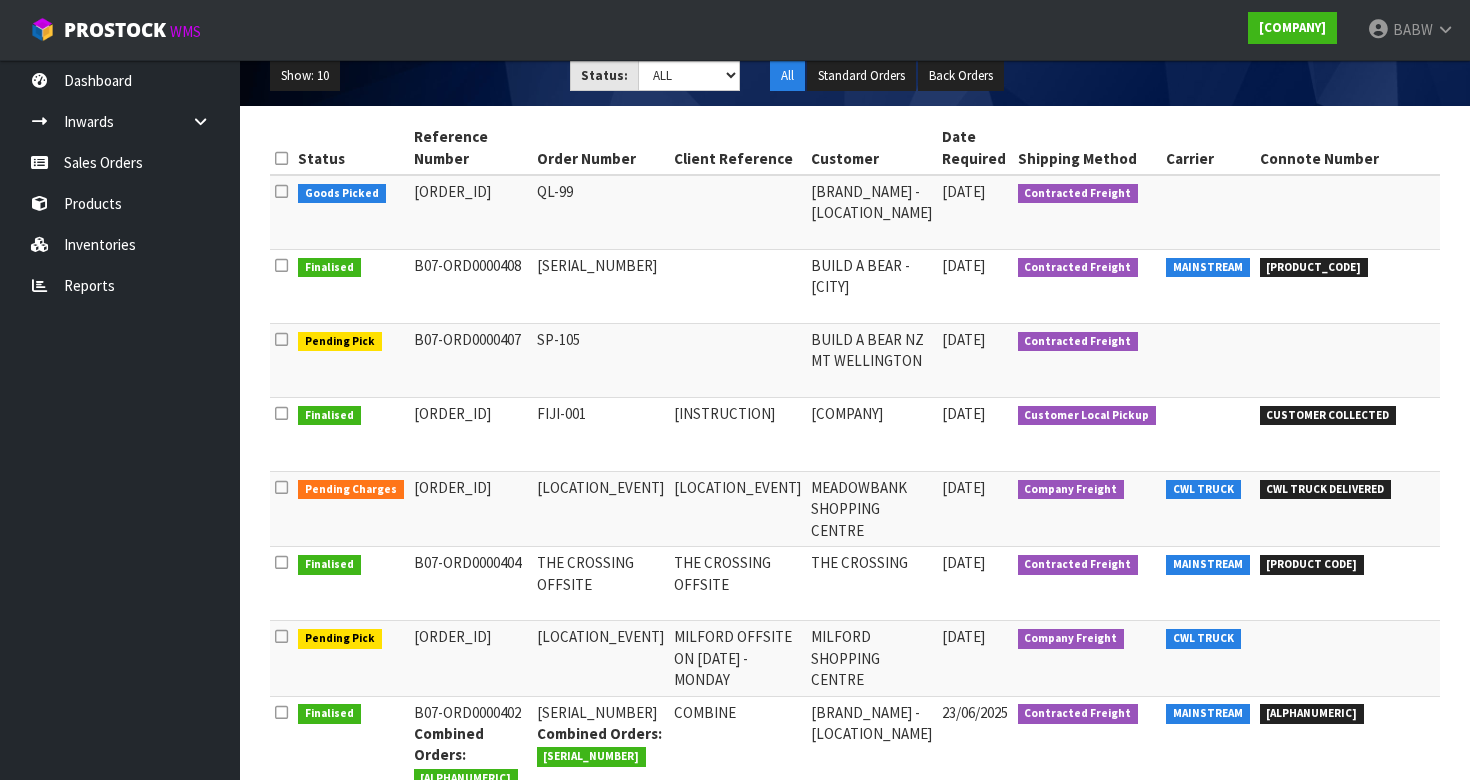 scroll, scrollTop: 250, scrollLeft: 0, axis: vertical 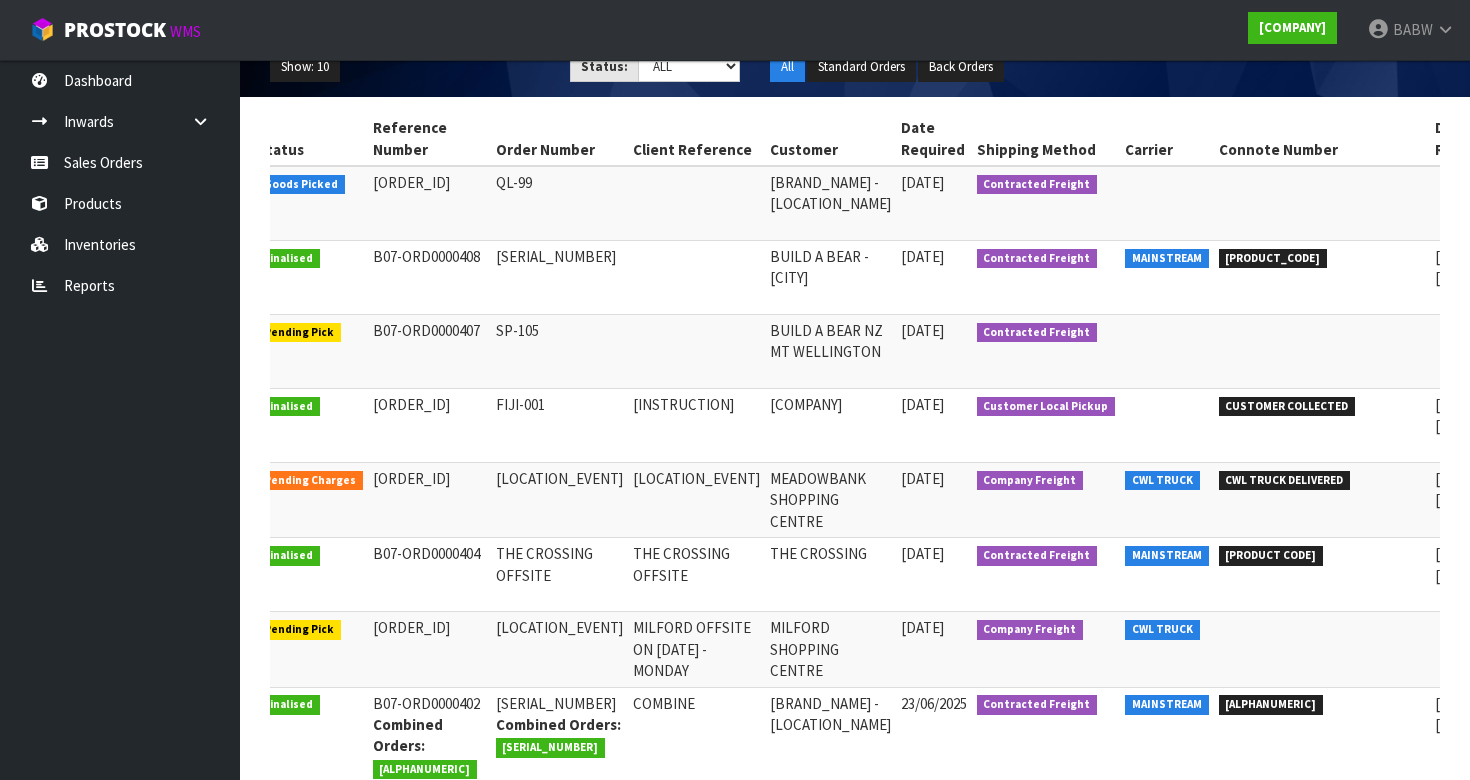 click at bounding box center (1625, 409) 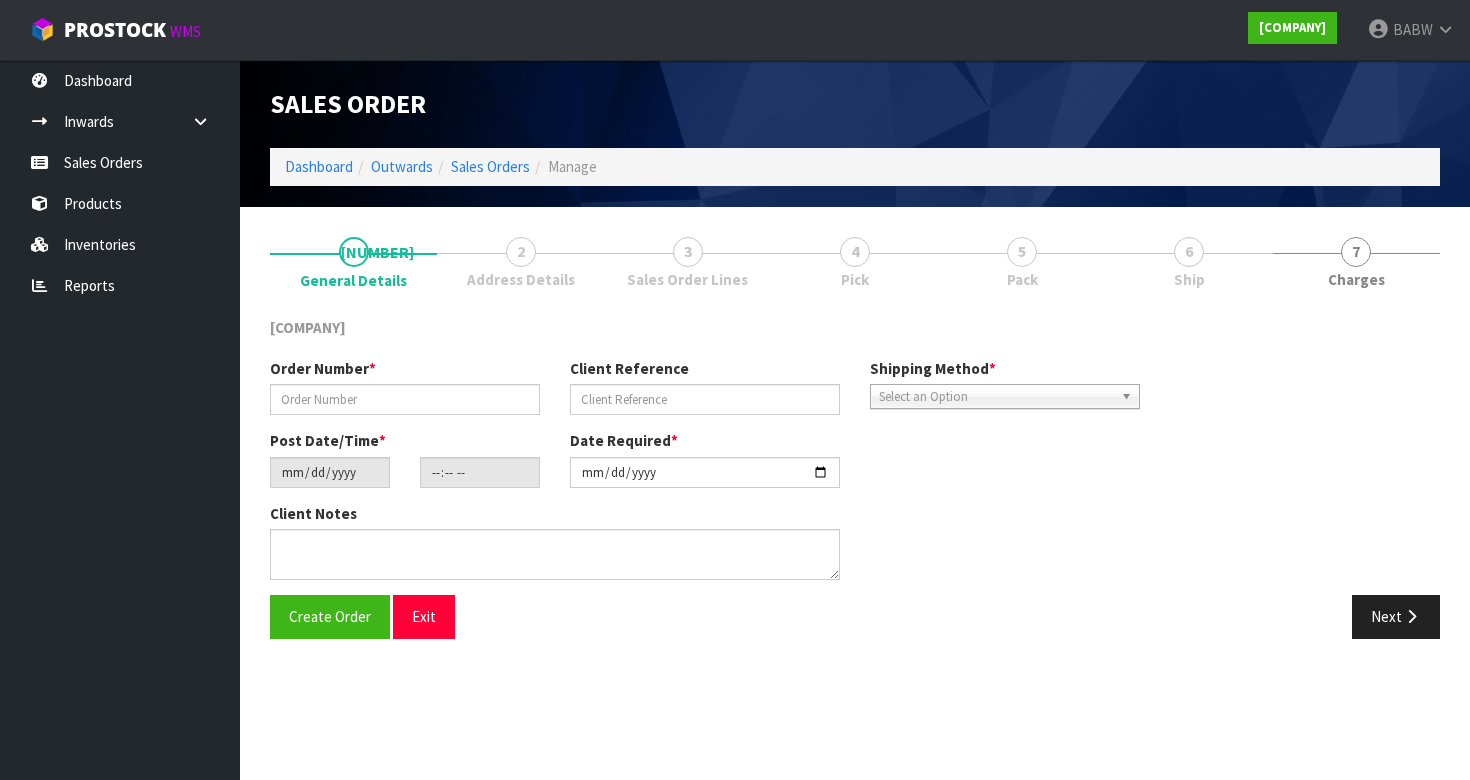 scroll, scrollTop: 0, scrollLeft: 0, axis: both 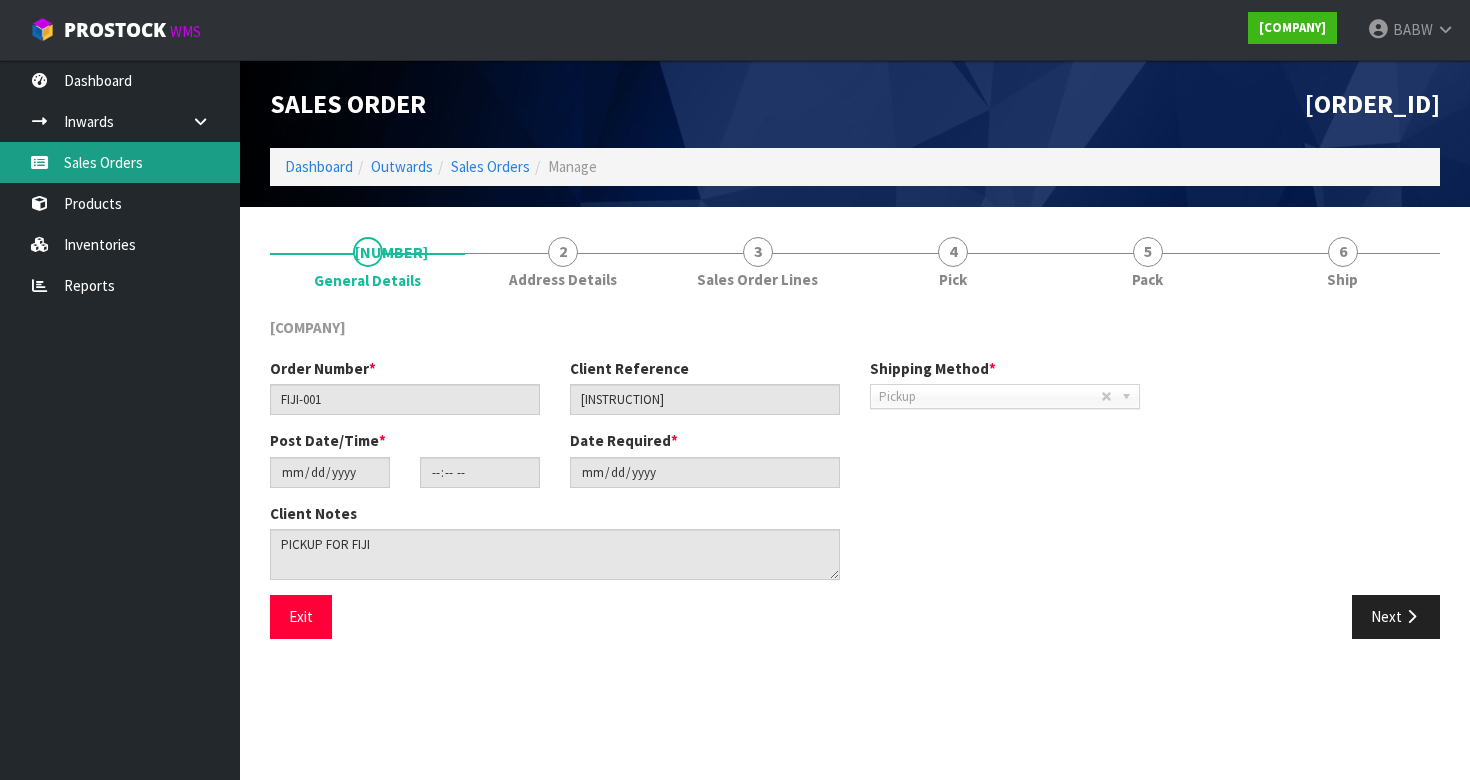 click on "Sales Orders" at bounding box center (120, 162) 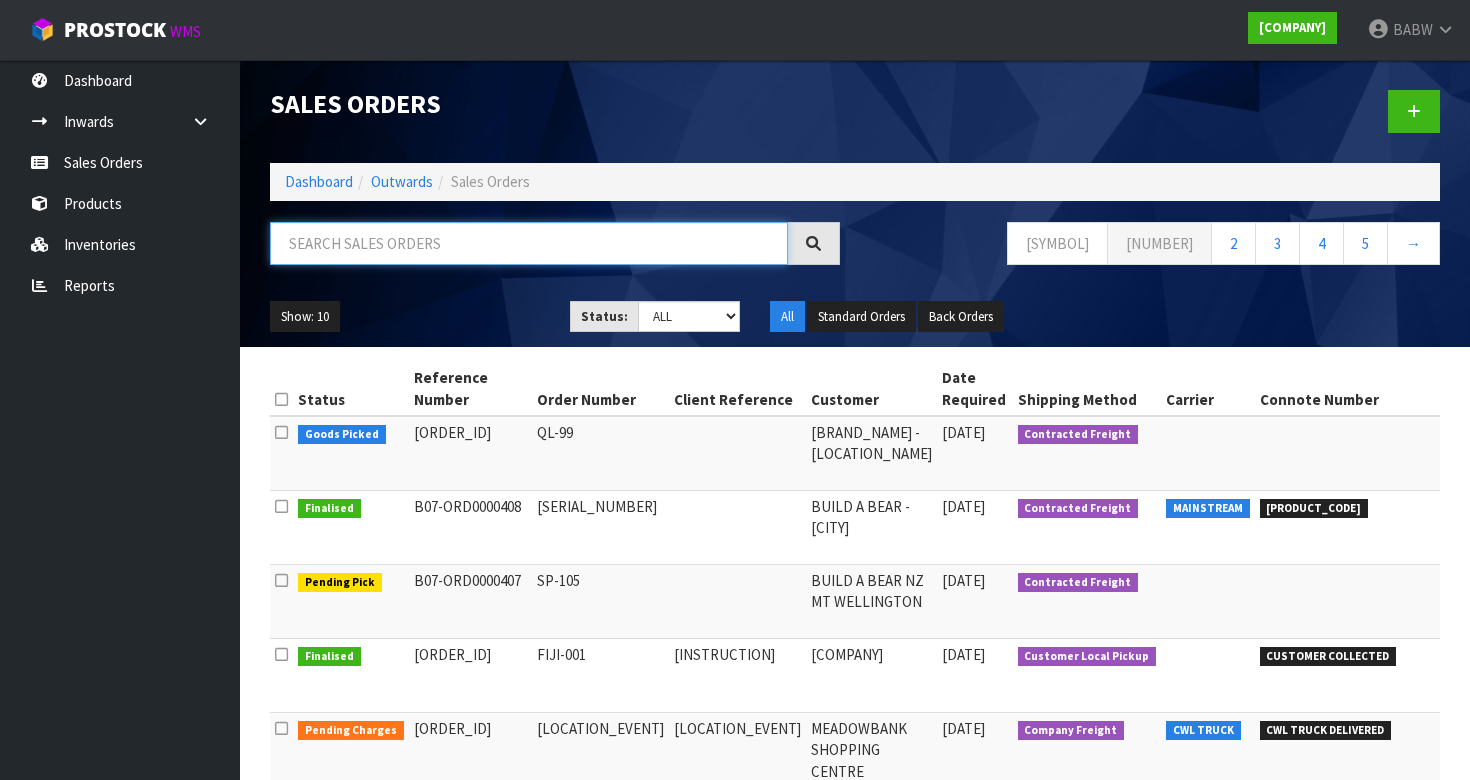 click at bounding box center (529, 243) 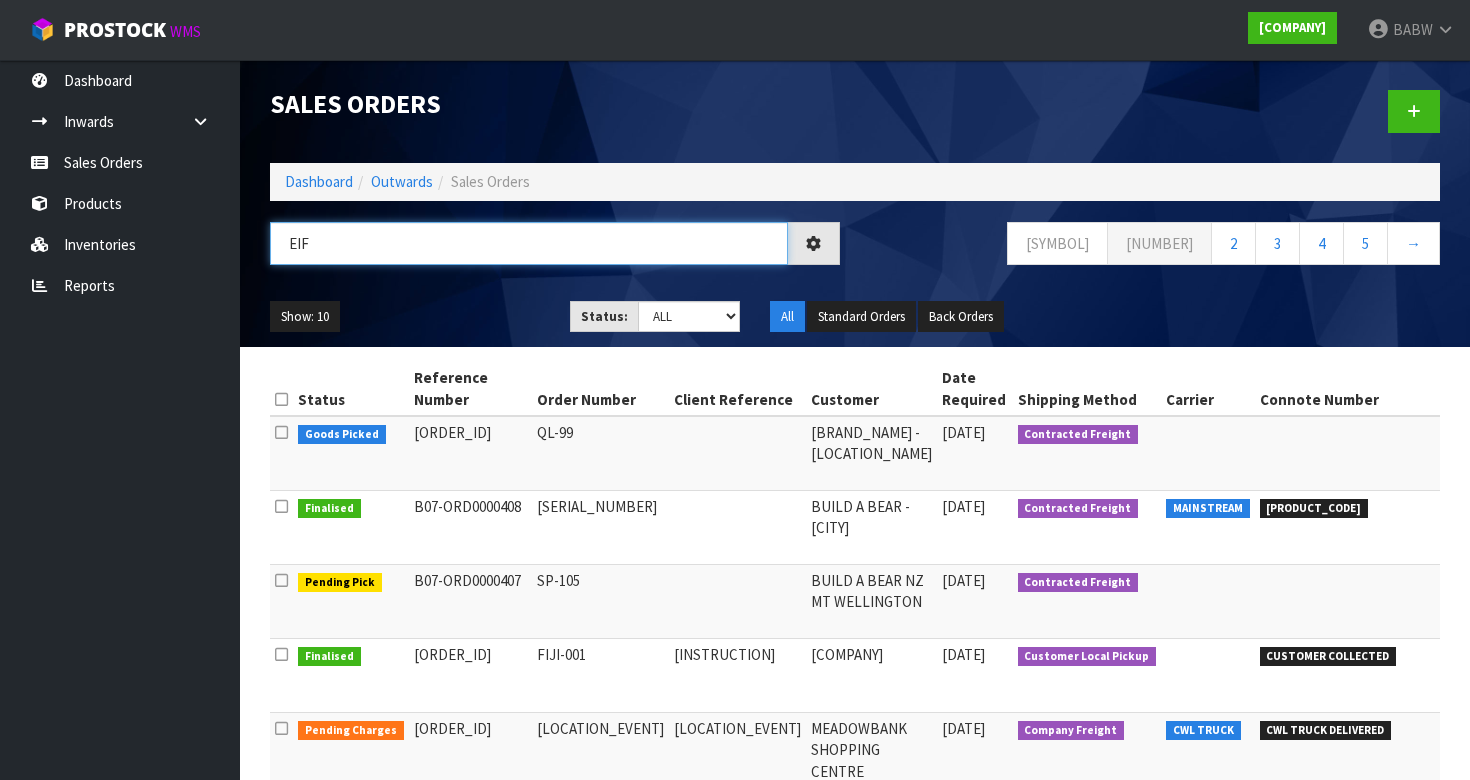 type on "EIF" 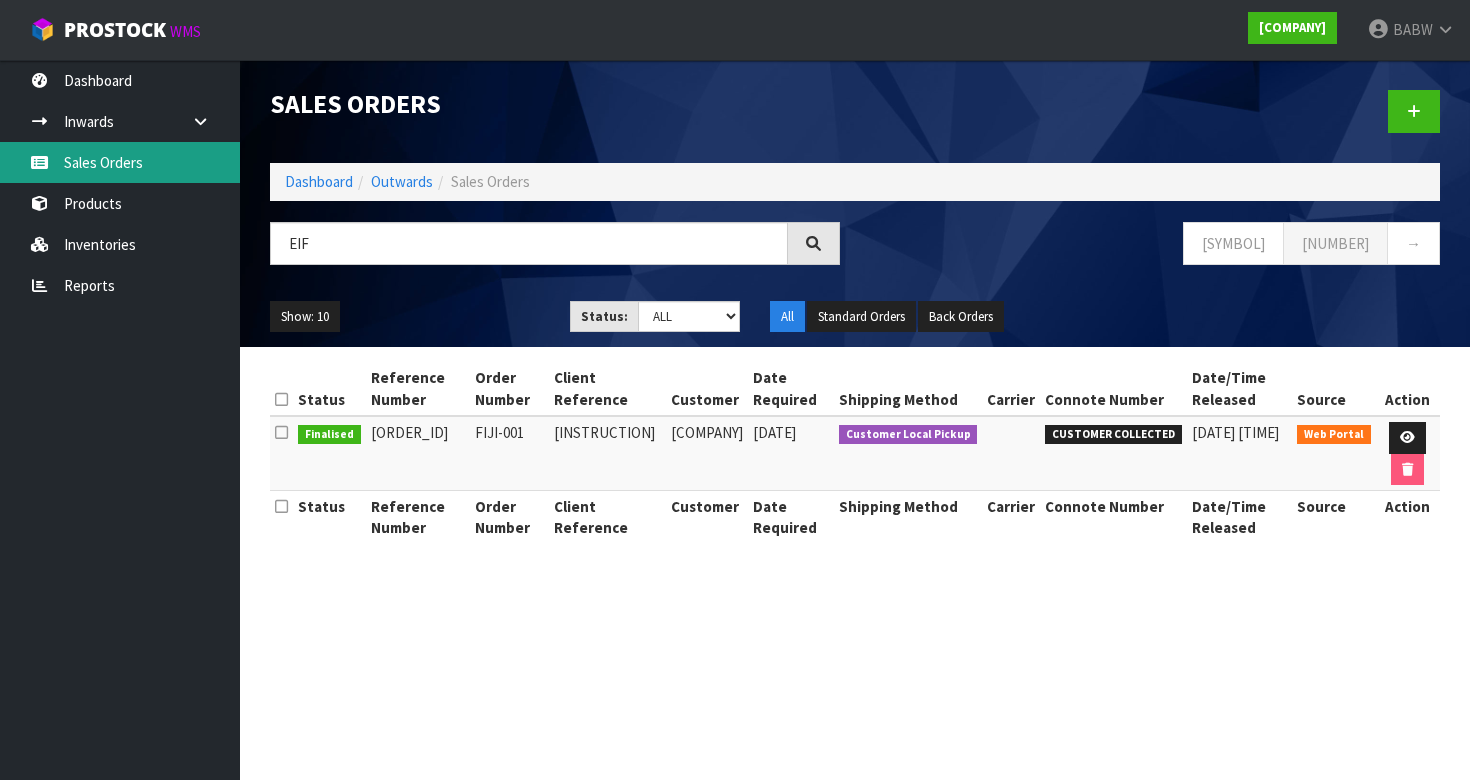 click on "Sales Orders" at bounding box center [120, 162] 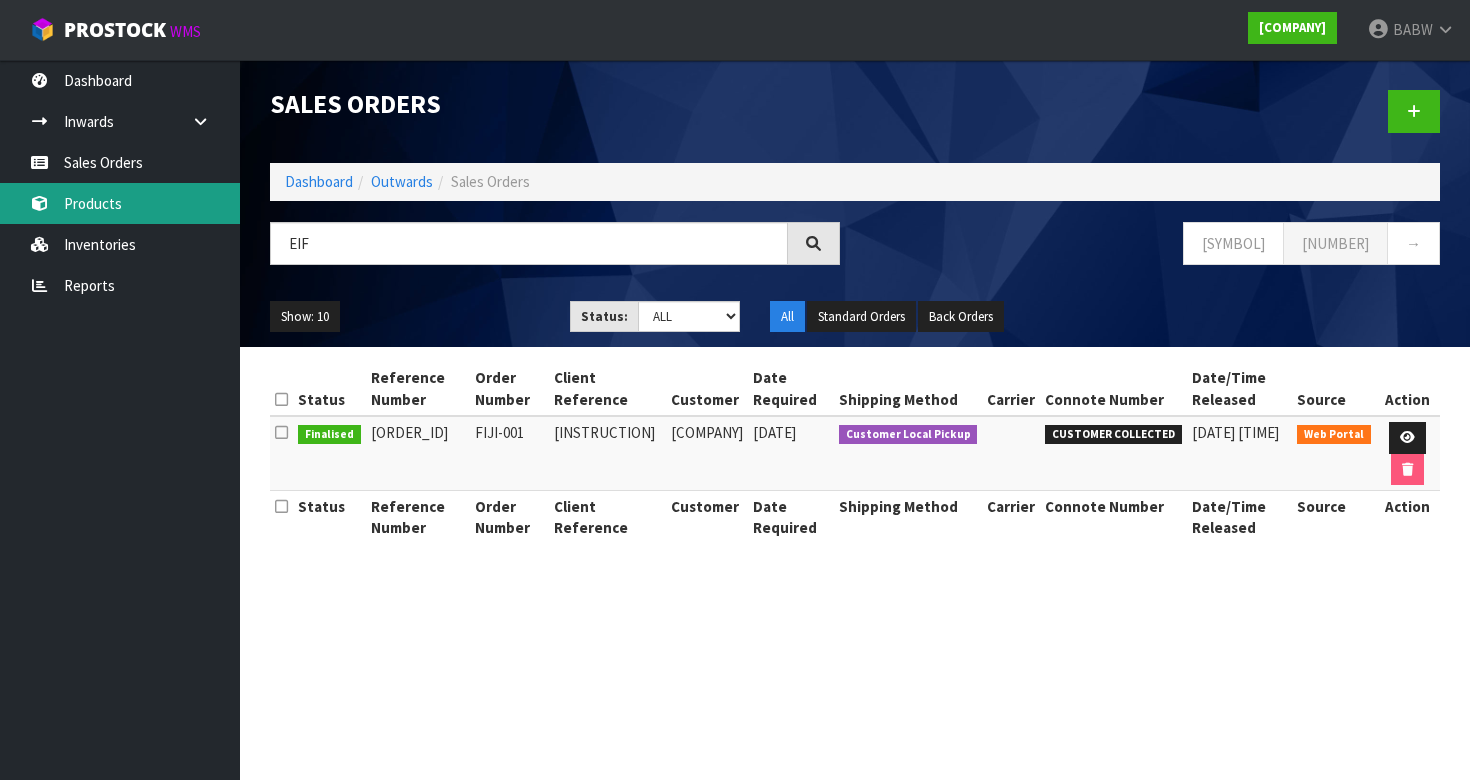 click on "Products" at bounding box center [120, 203] 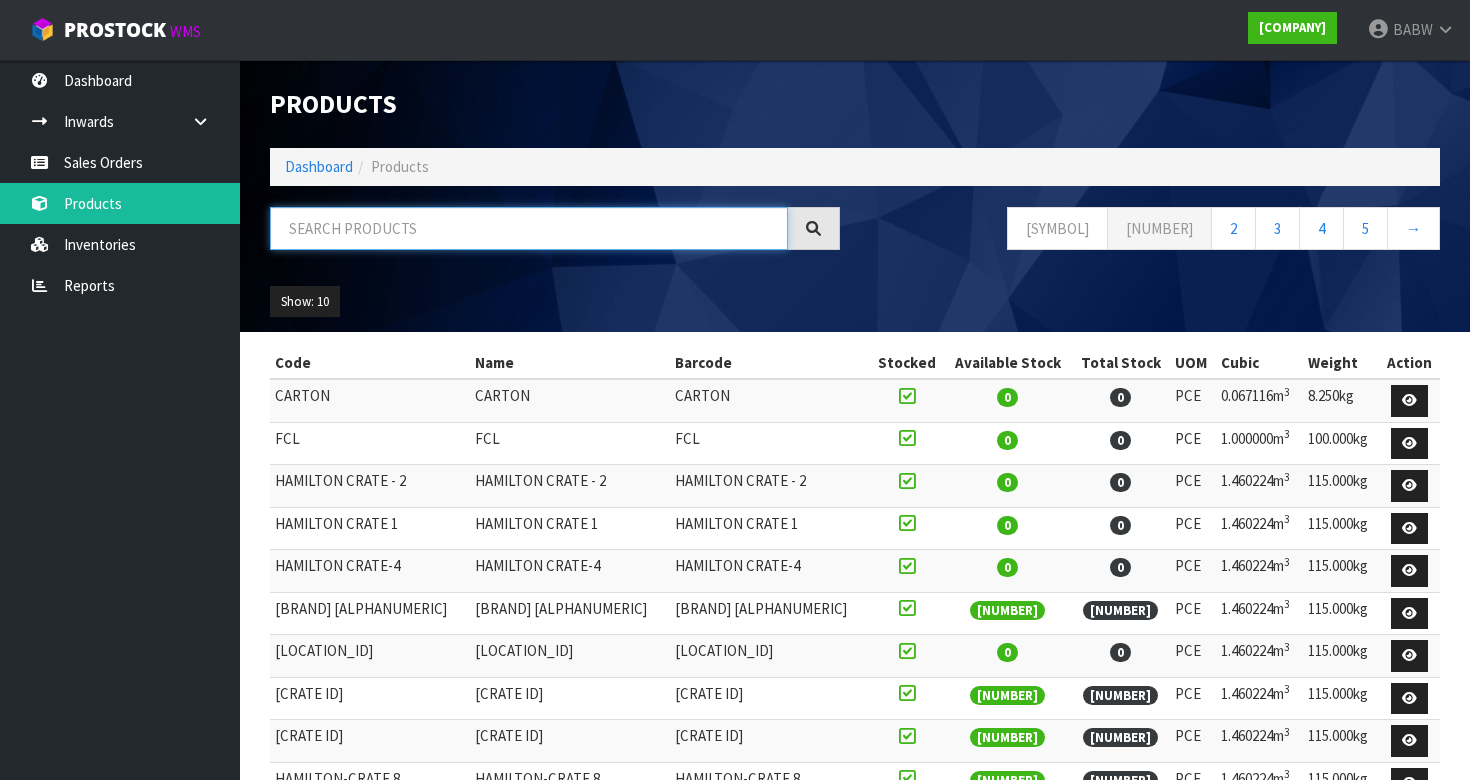 click at bounding box center [529, 228] 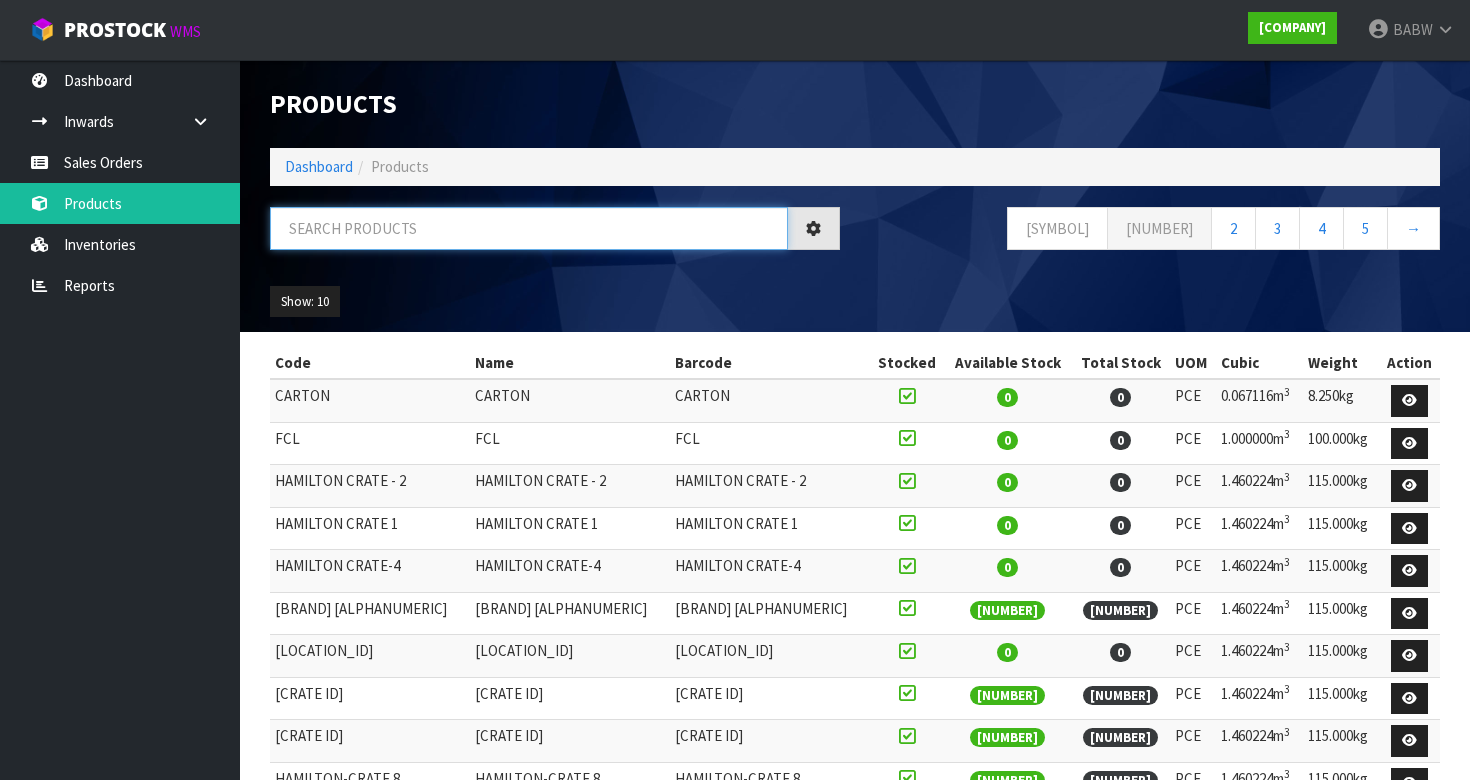 click at bounding box center (529, 228) 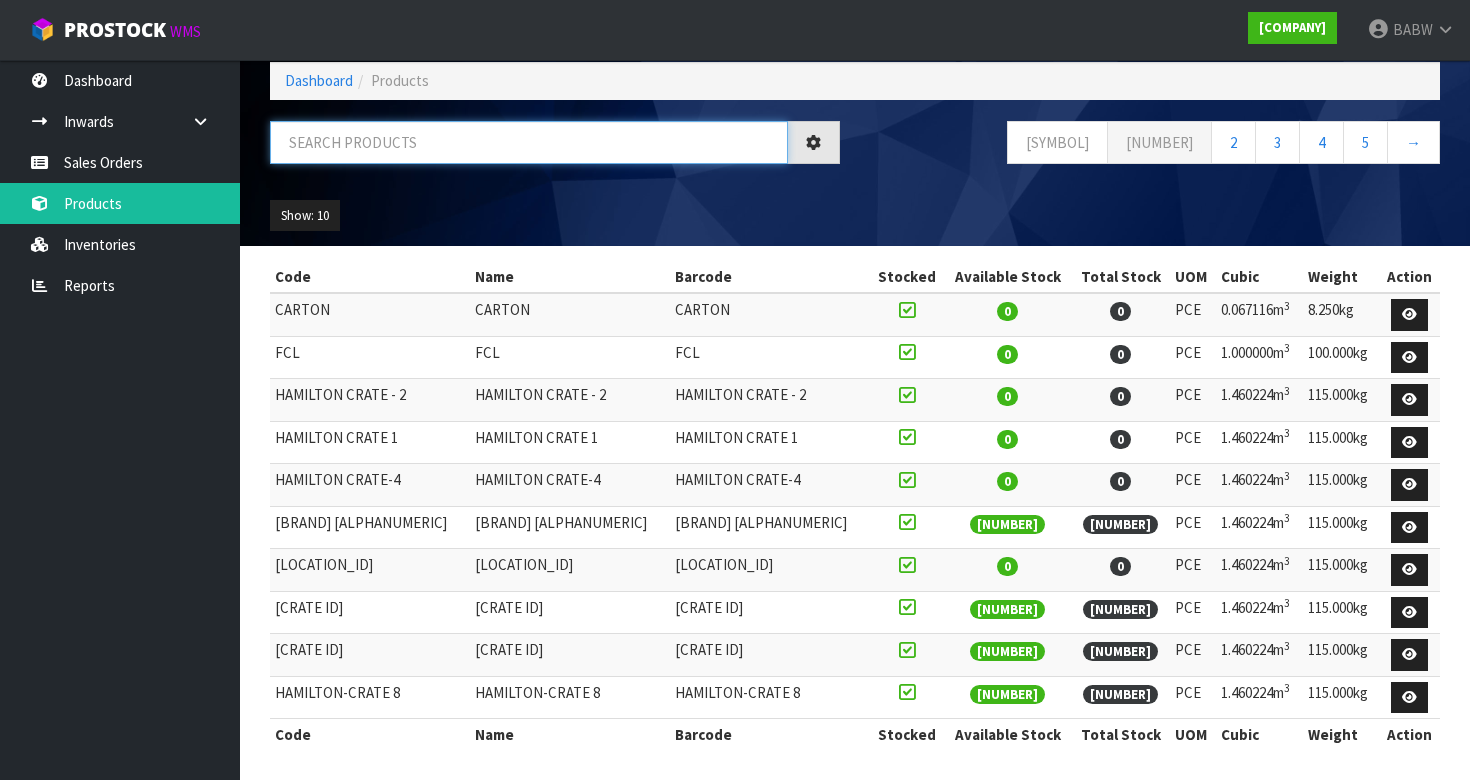 scroll, scrollTop: 85, scrollLeft: 0, axis: vertical 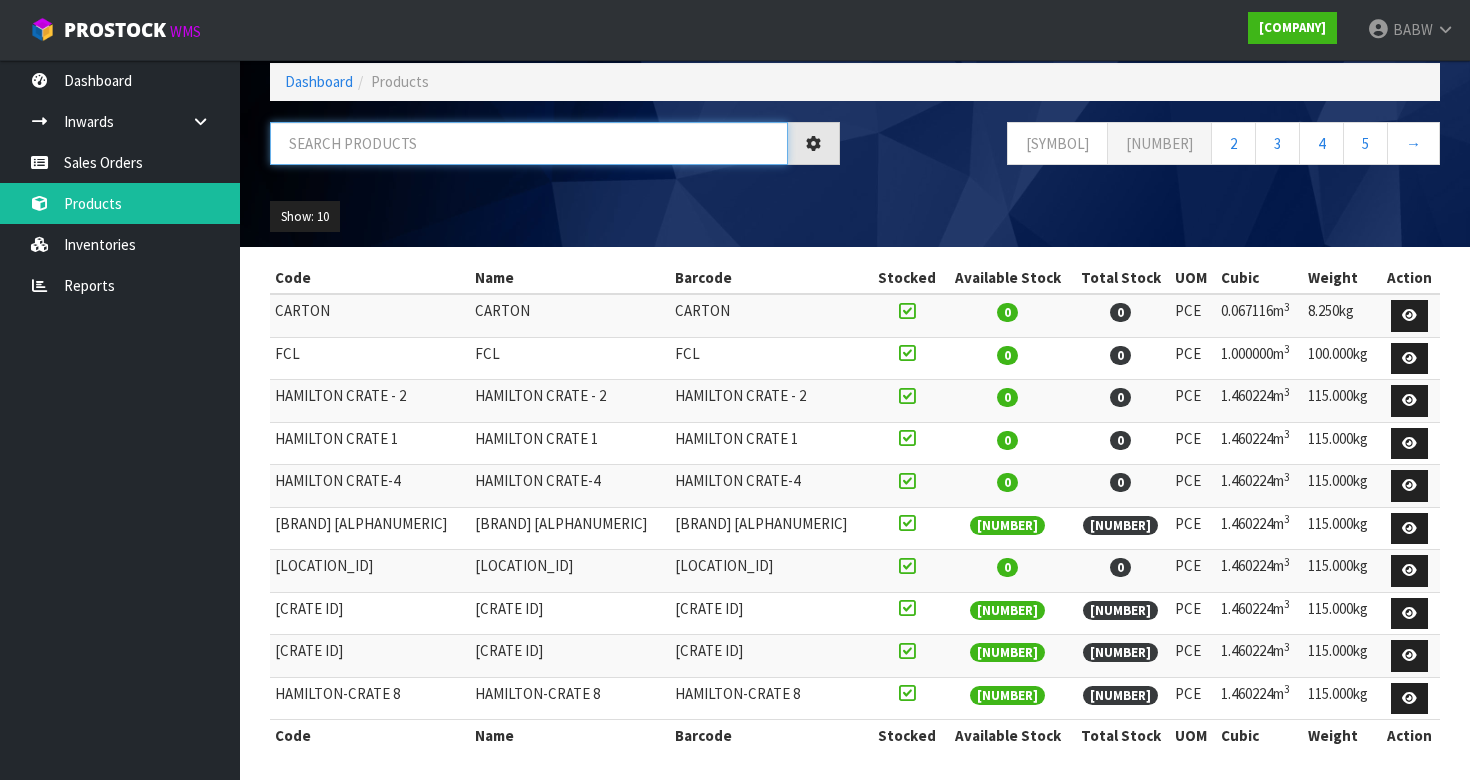 click at bounding box center (529, 143) 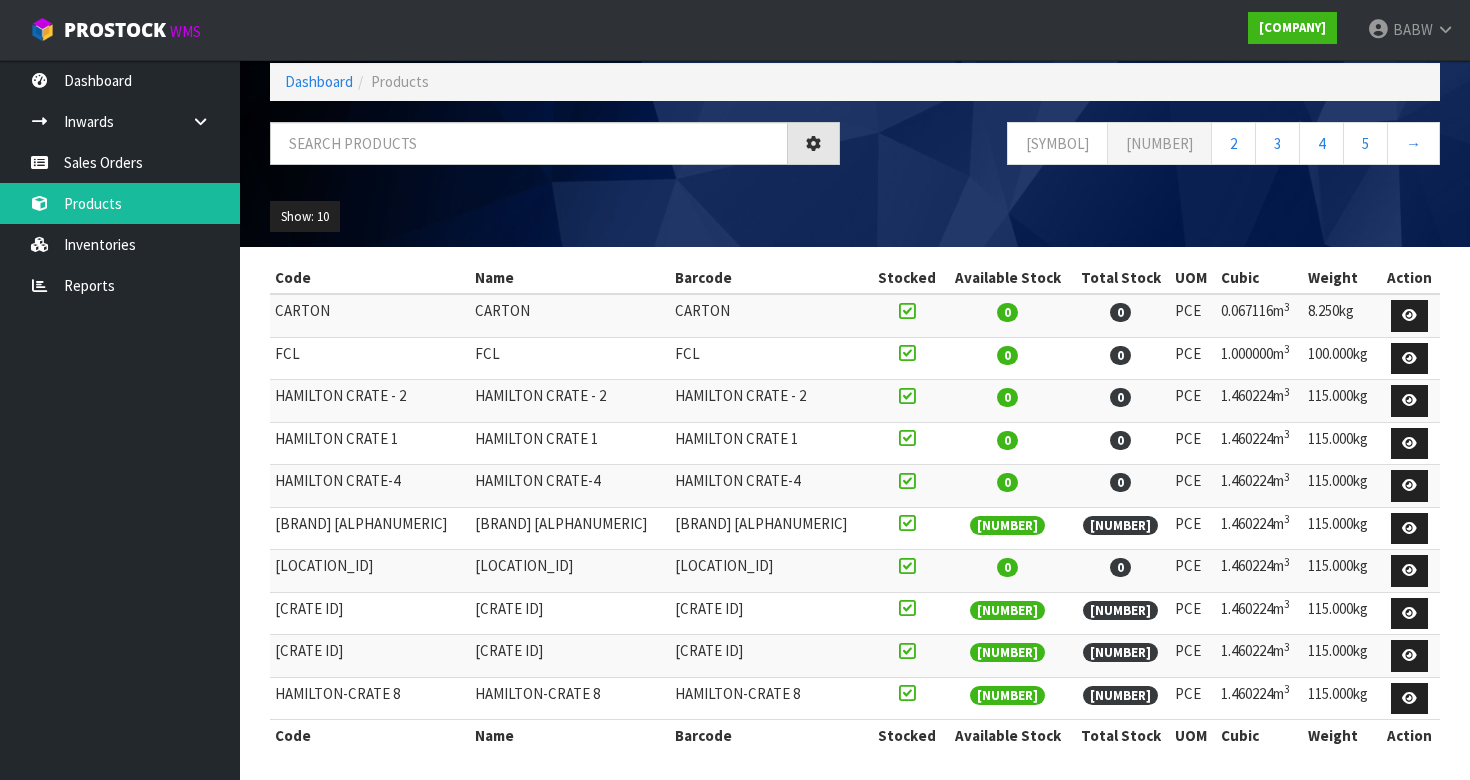 click at bounding box center (555, 151) 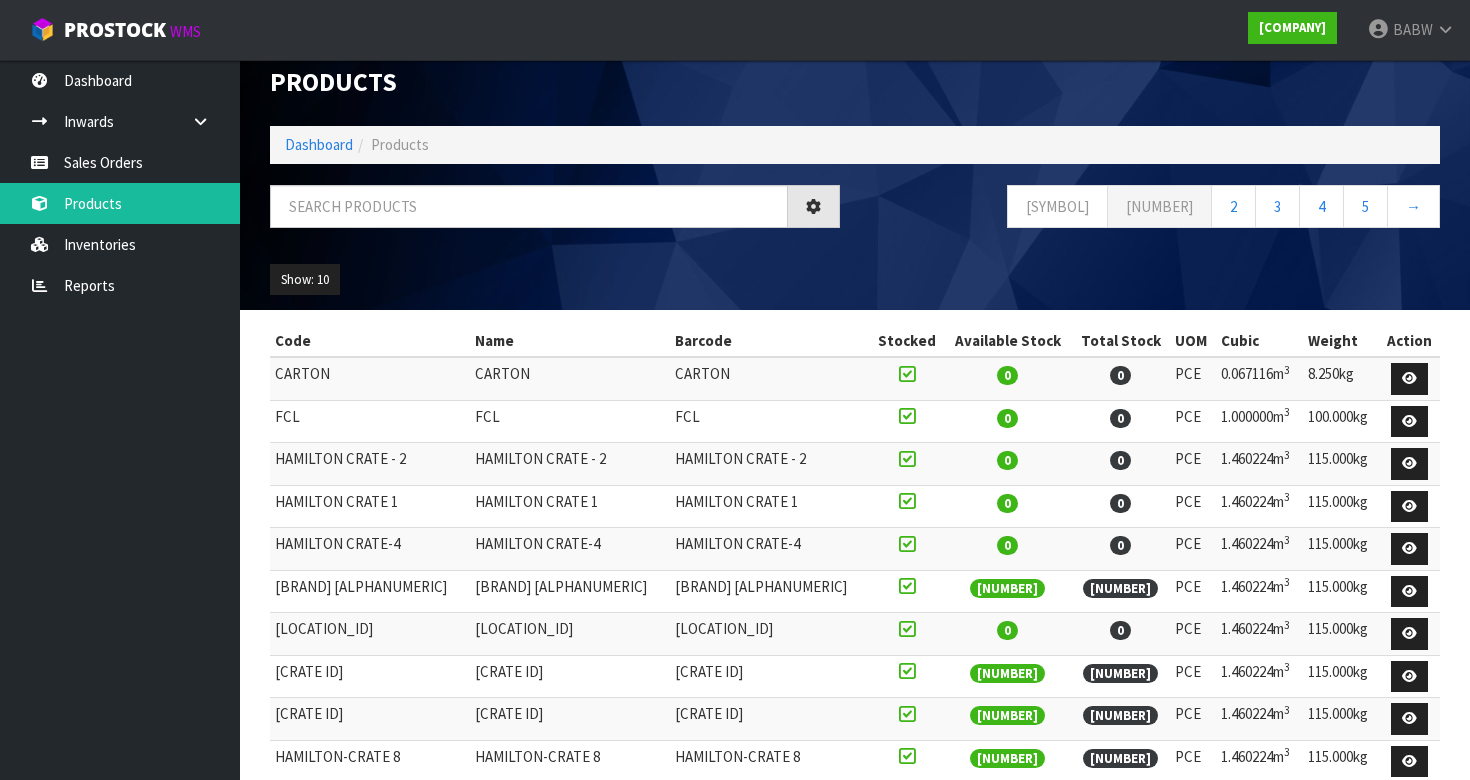 scroll, scrollTop: 16, scrollLeft: 0, axis: vertical 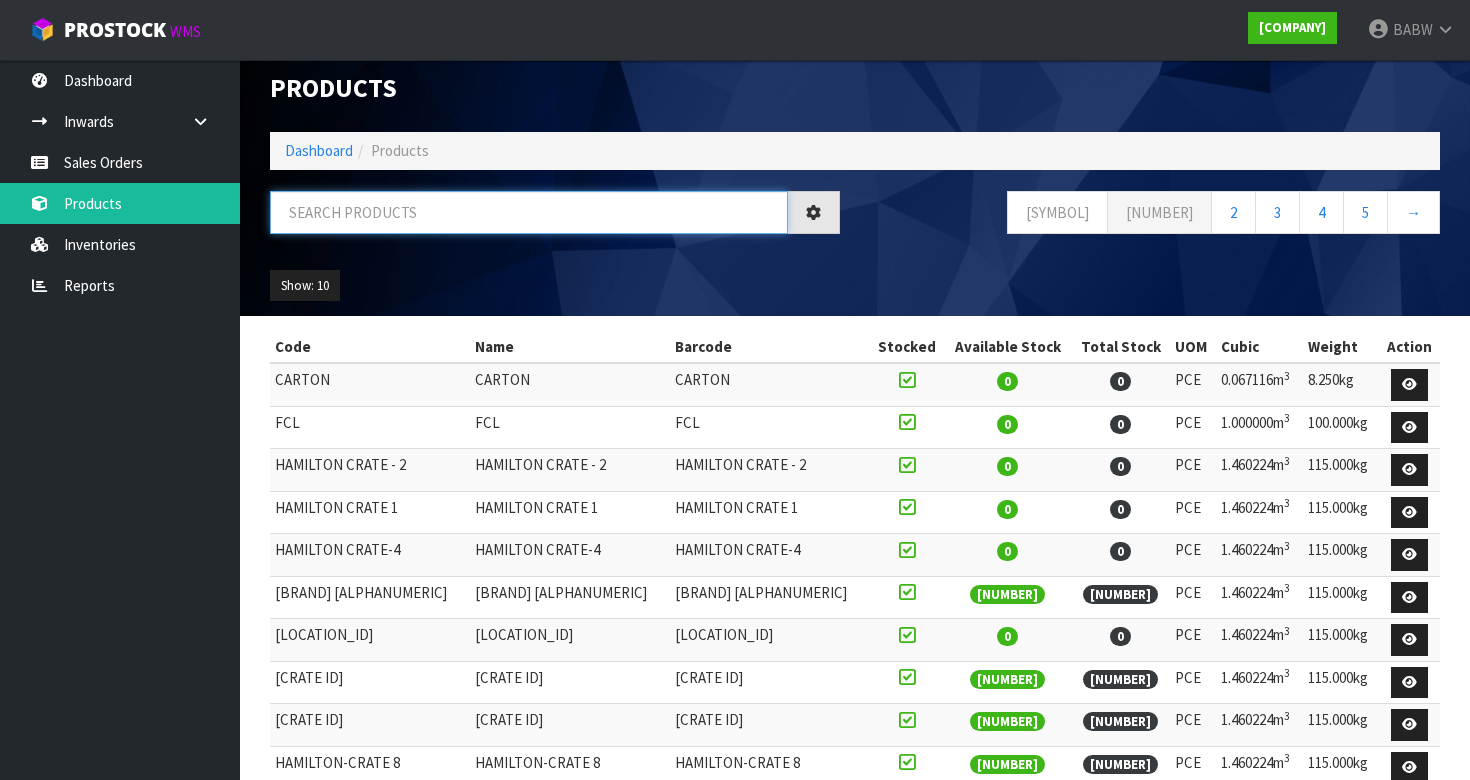 click at bounding box center (529, 212) 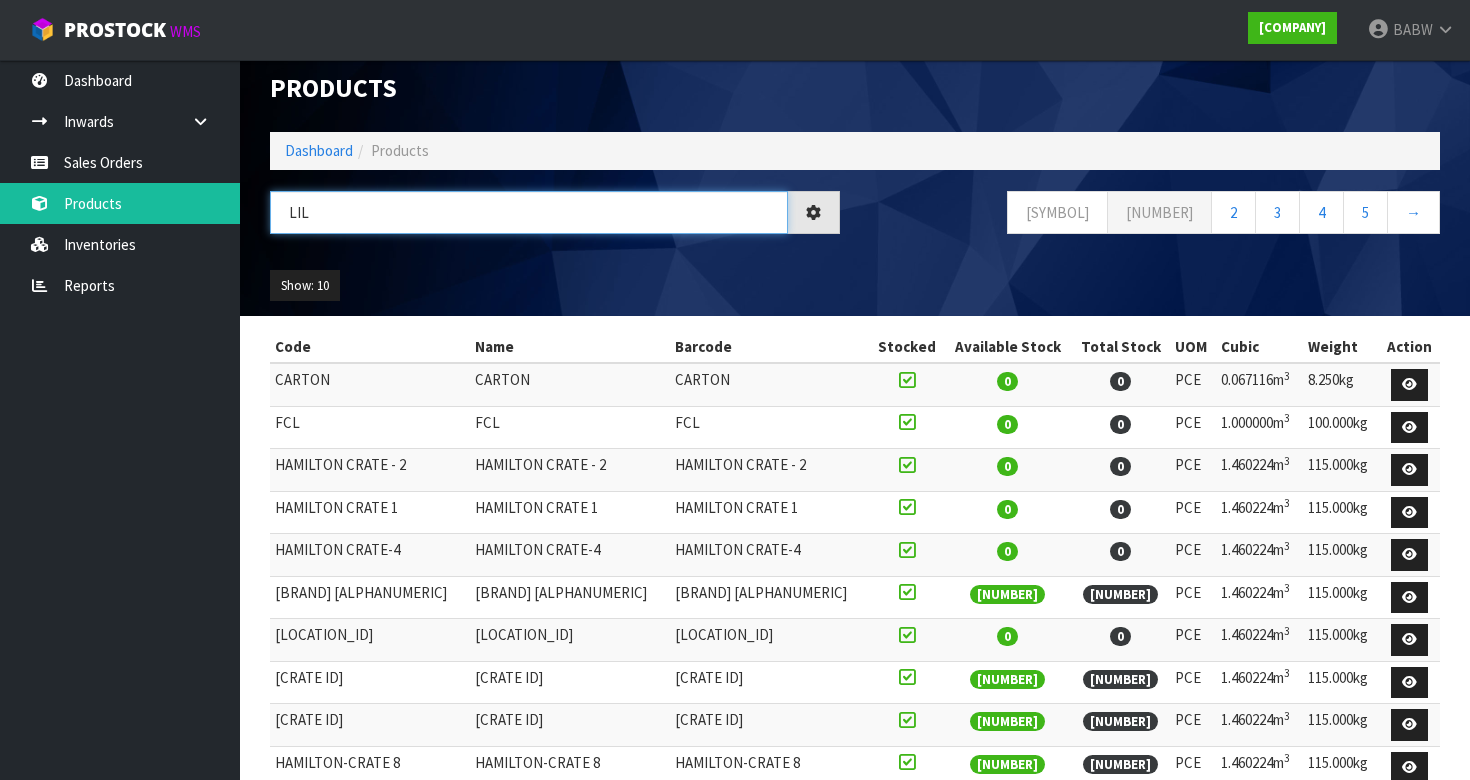 type on "lil" 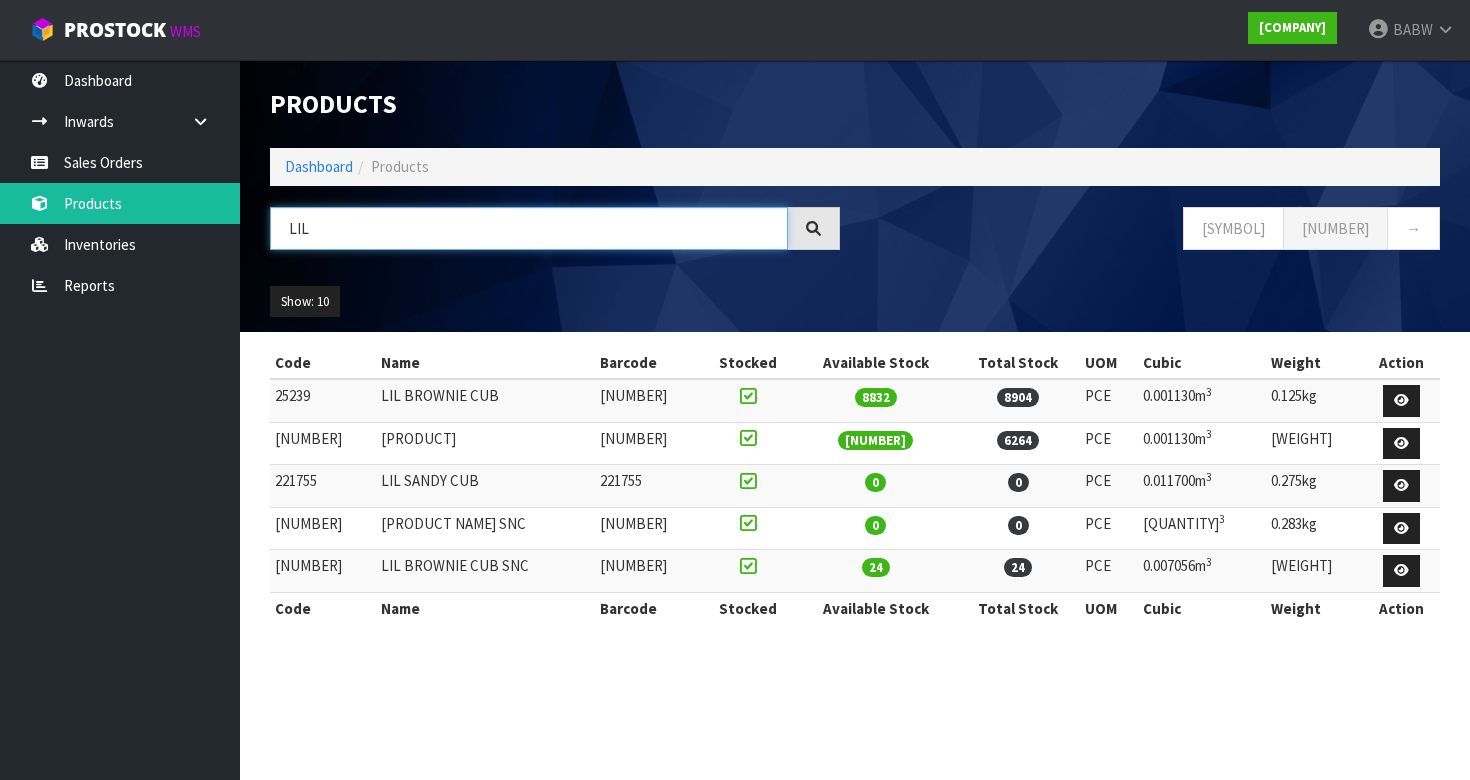 scroll, scrollTop: 0, scrollLeft: 0, axis: both 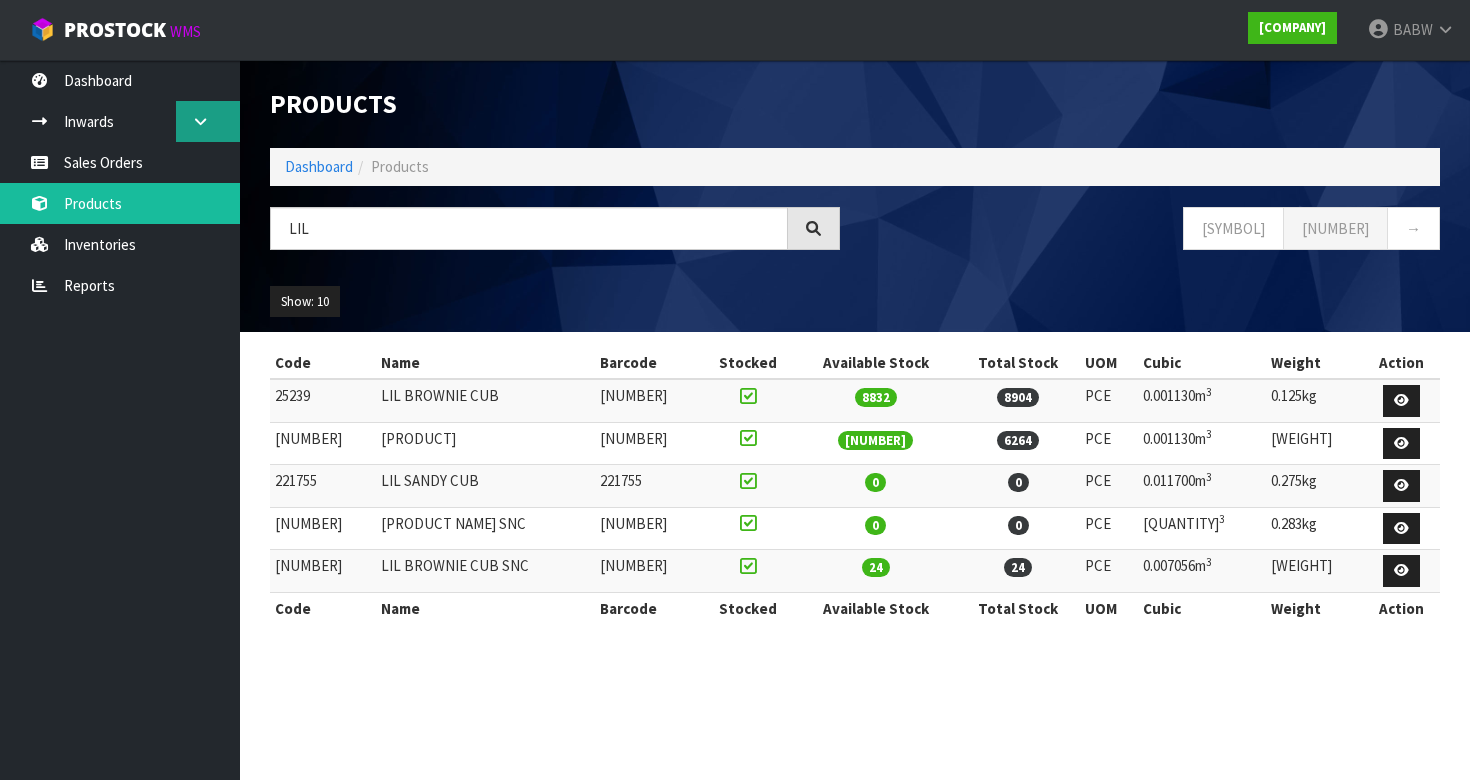 click at bounding box center (208, 121) 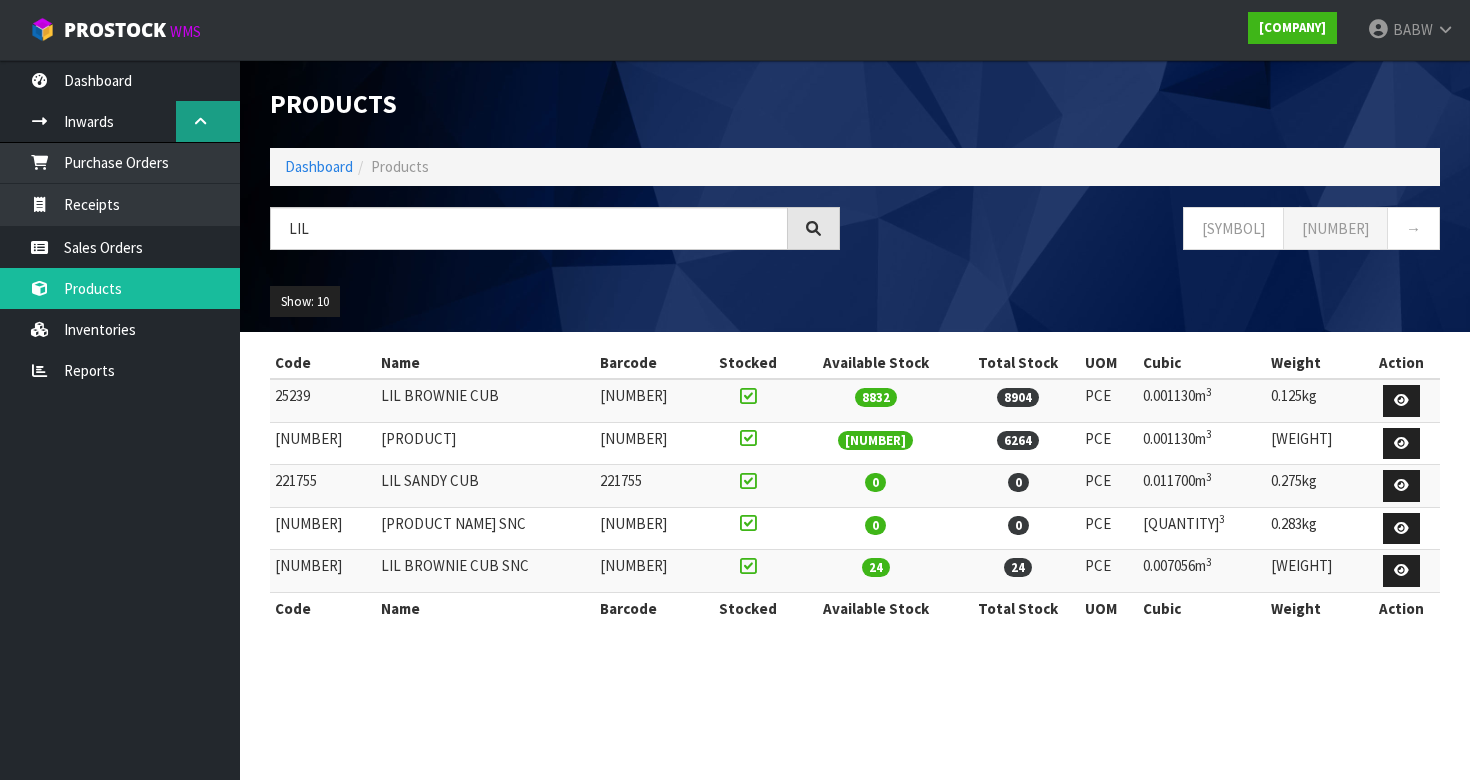 click at bounding box center (200, 121) 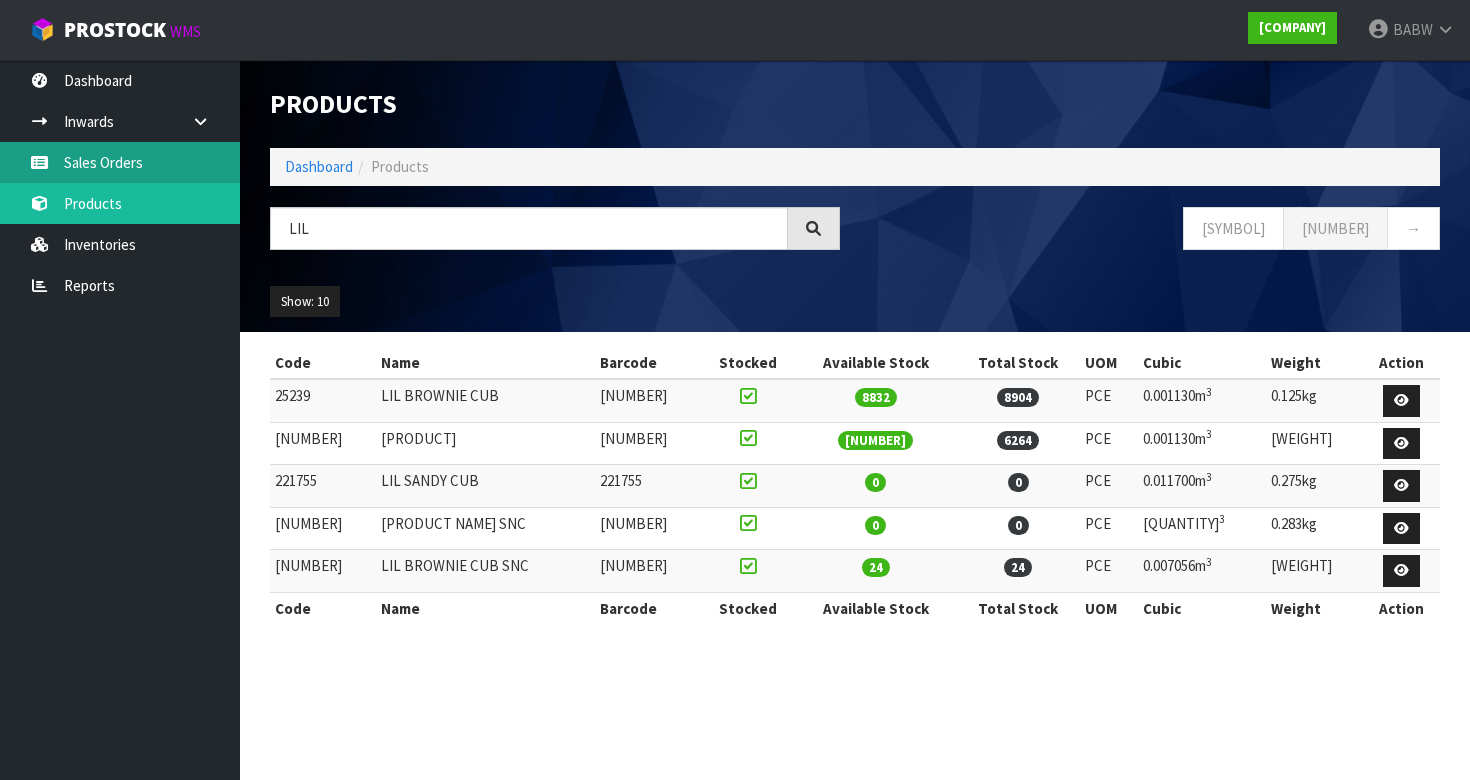 click on "Sales Orders" at bounding box center [120, 162] 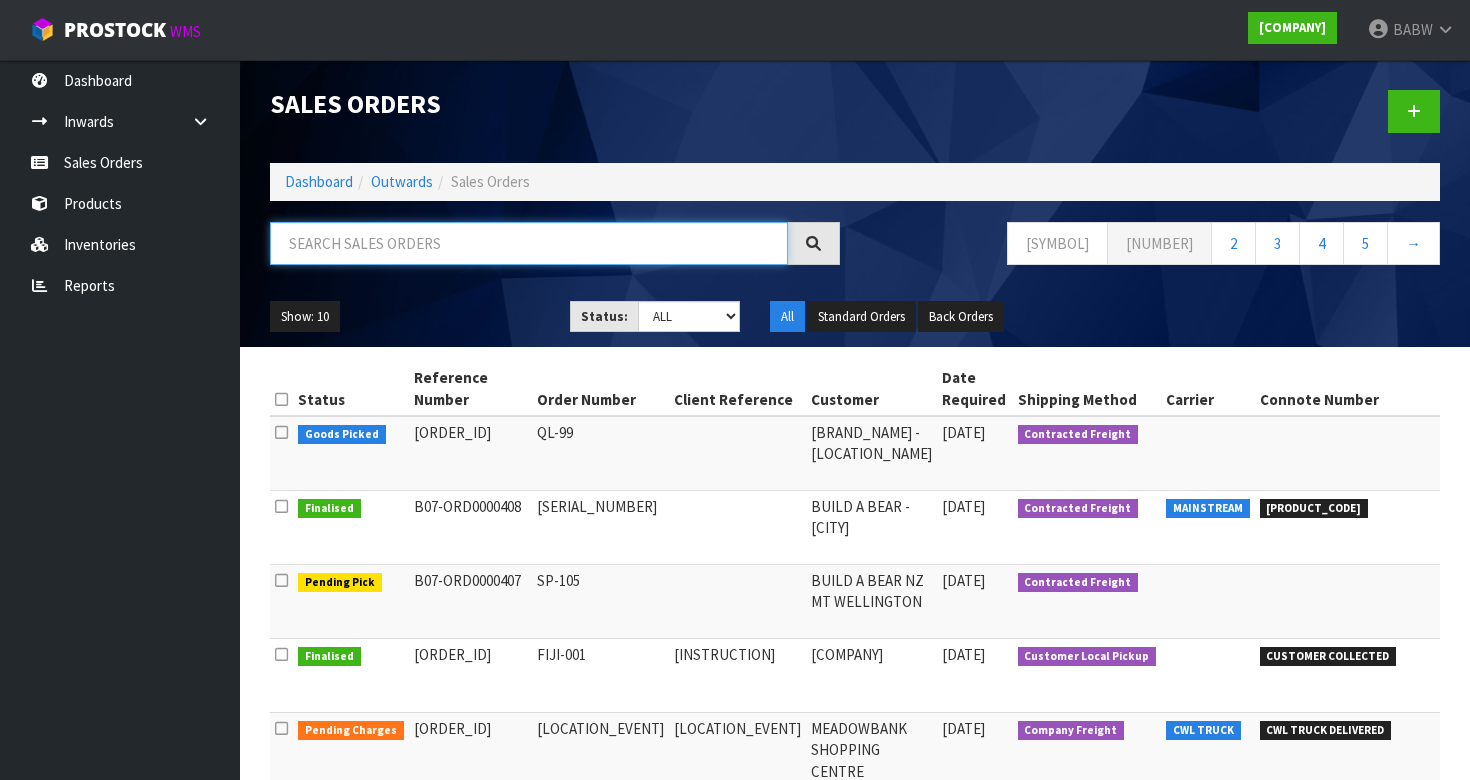 click at bounding box center (529, 243) 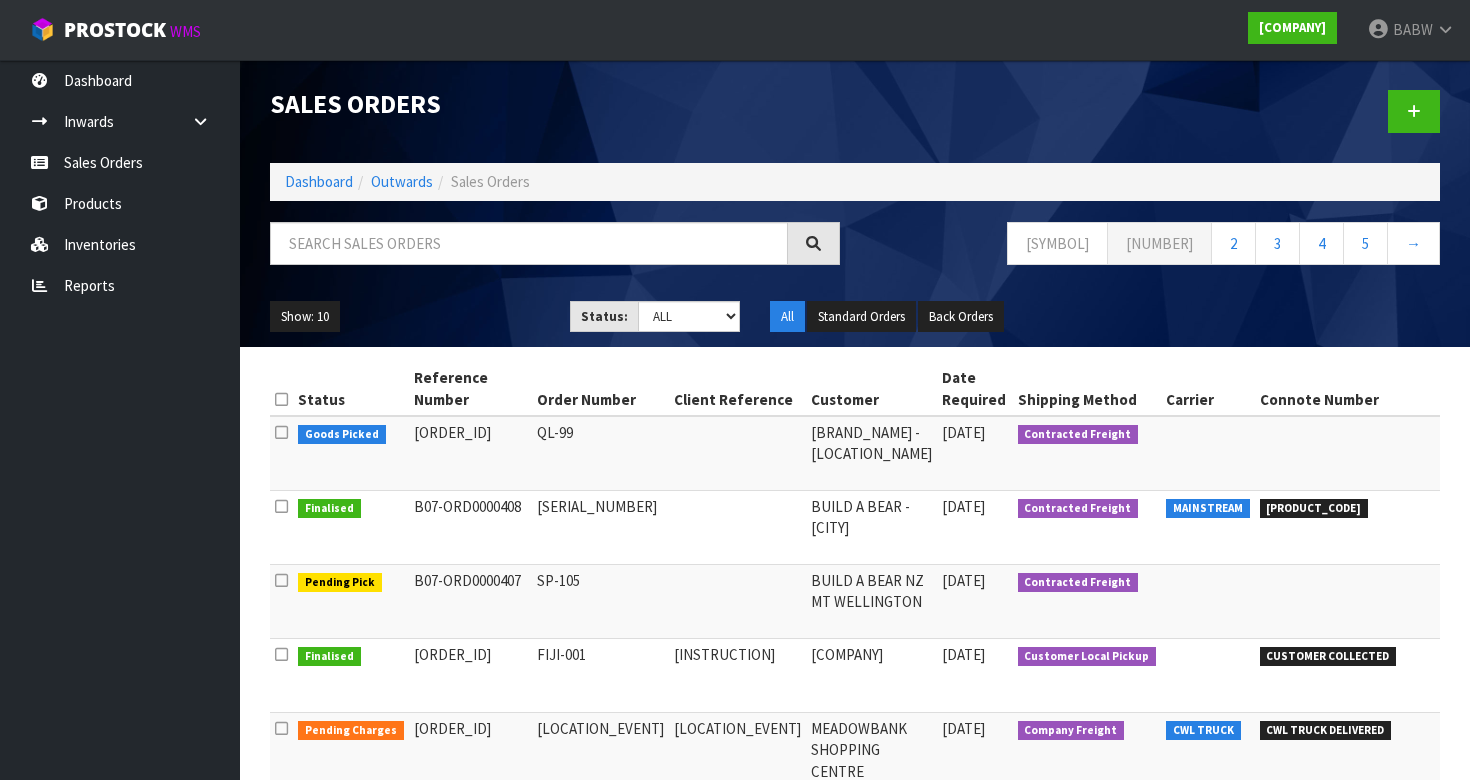 click on "←
1 2 3 4 5
→" at bounding box center (1155, 246) 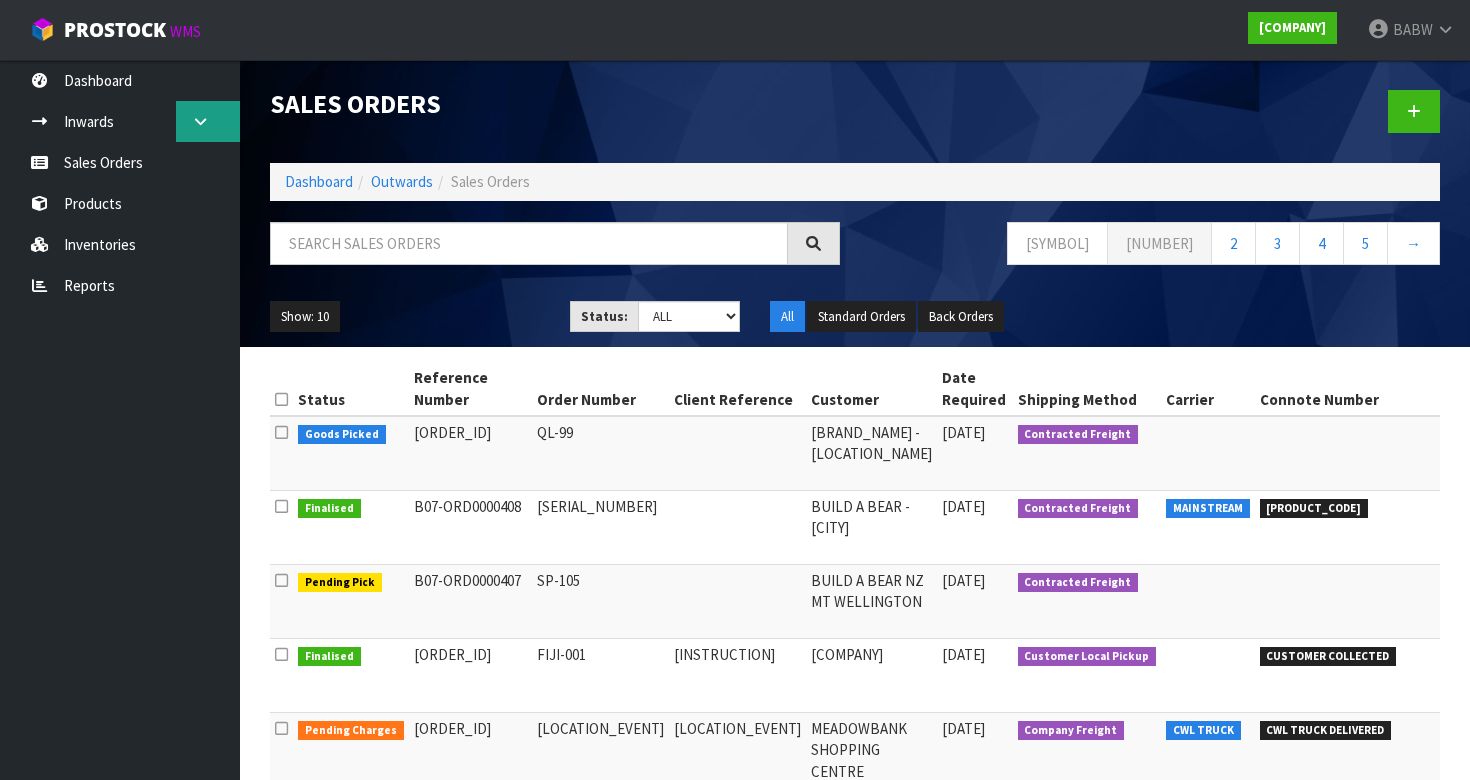 click at bounding box center (208, 121) 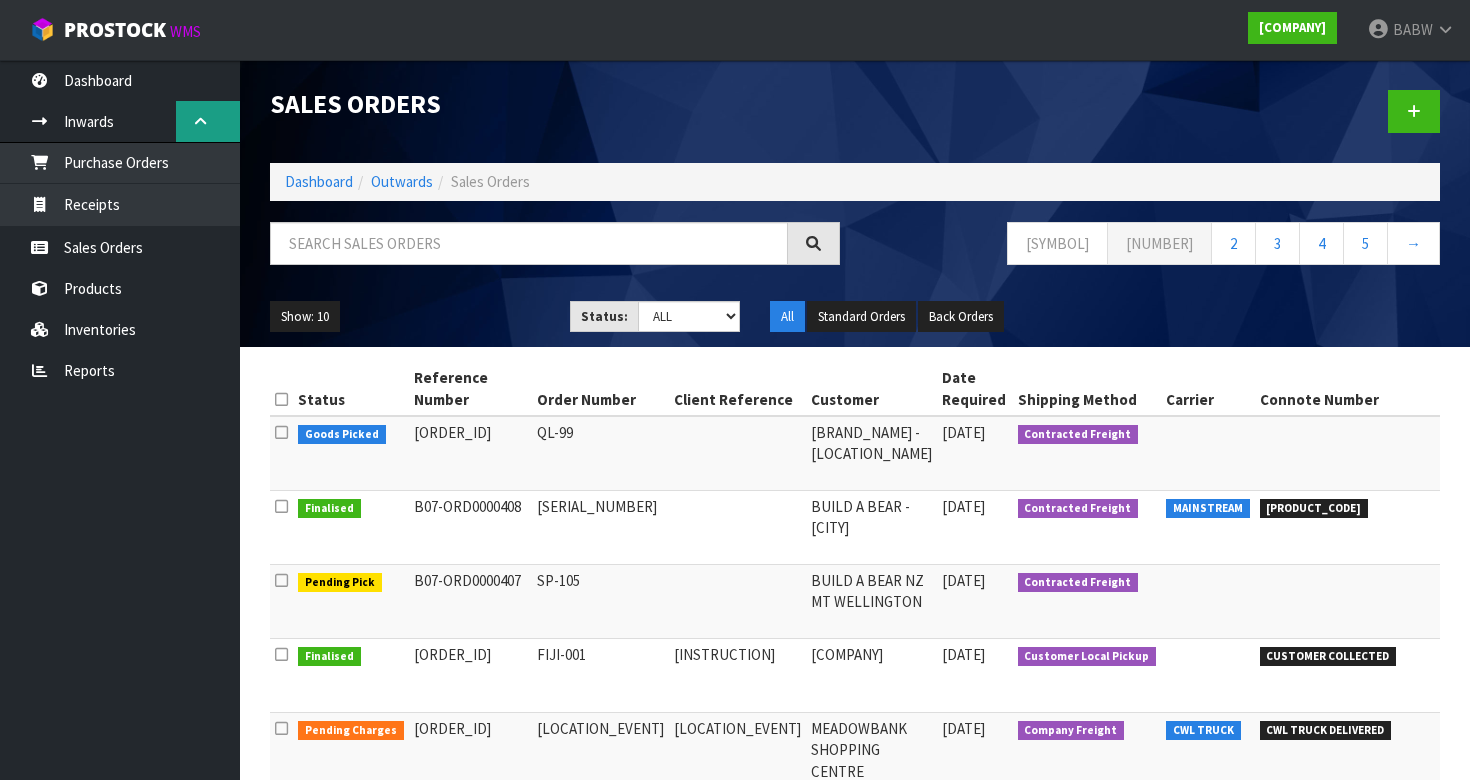 click at bounding box center [208, 121] 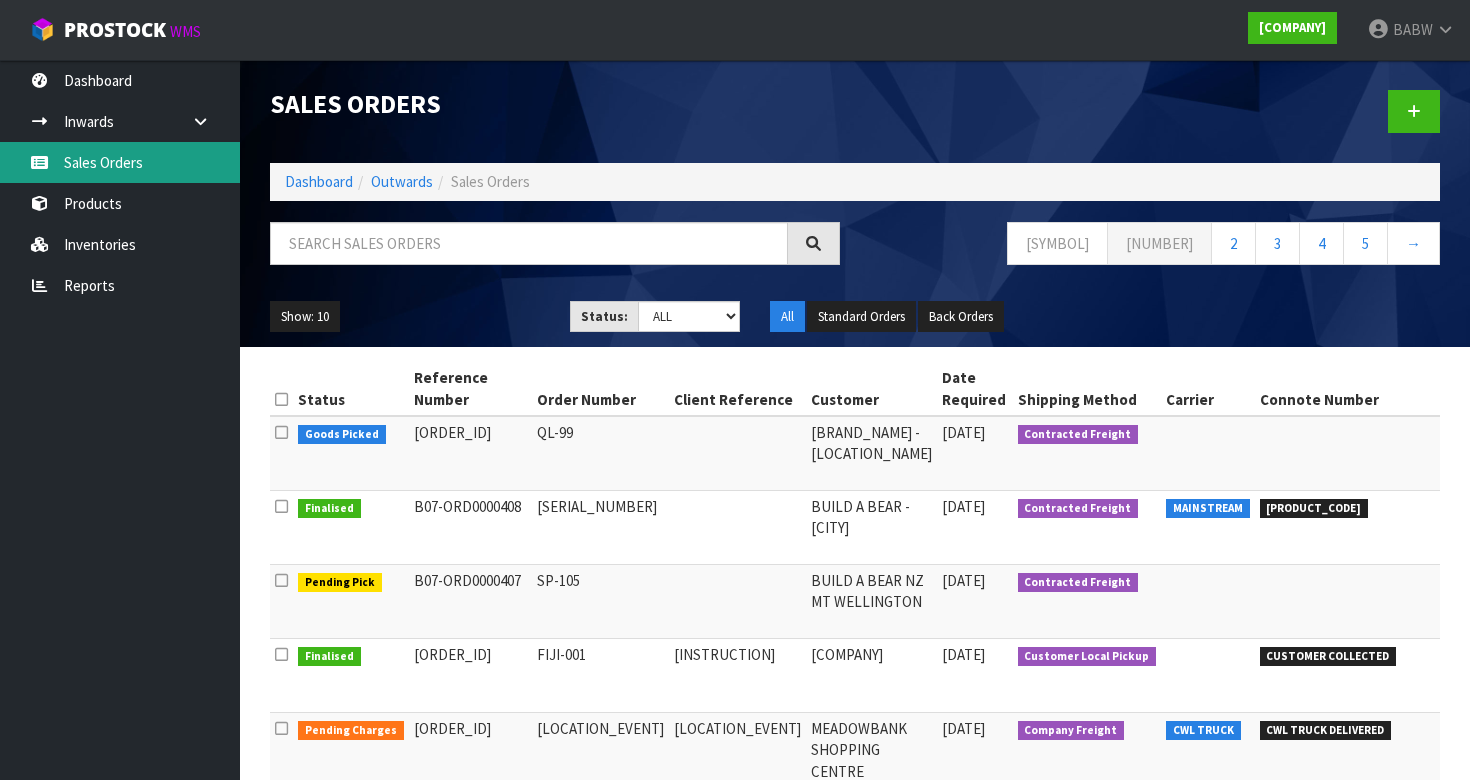 click on "Sales Orders" at bounding box center (120, 162) 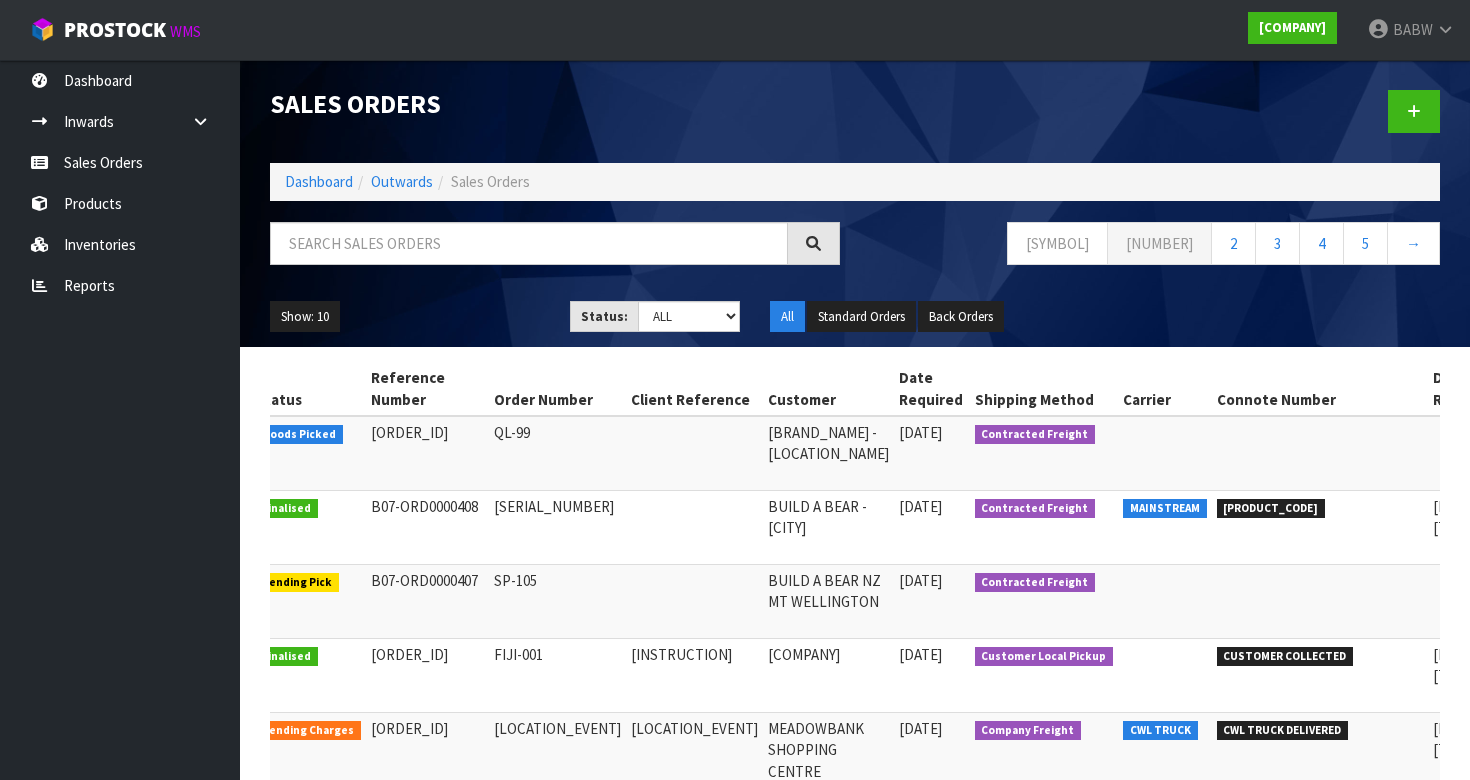 scroll, scrollTop: 0, scrollLeft: 42, axis: horizontal 